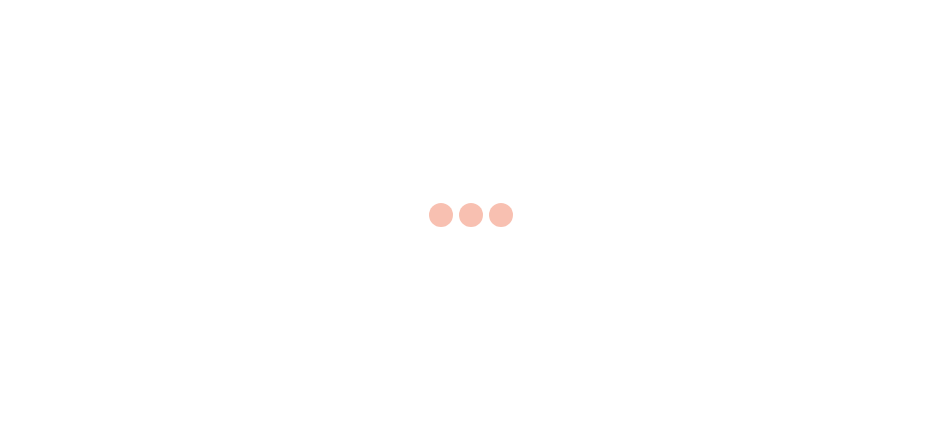 scroll, scrollTop: 0, scrollLeft: 0, axis: both 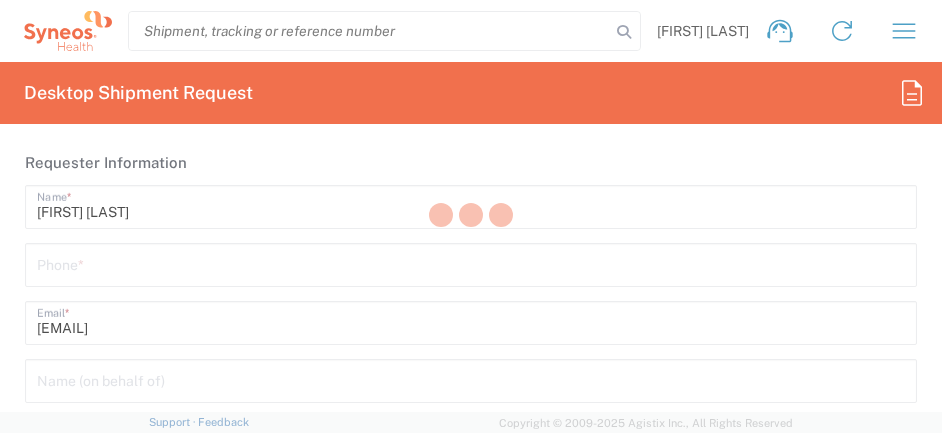 type on "North Carolina" 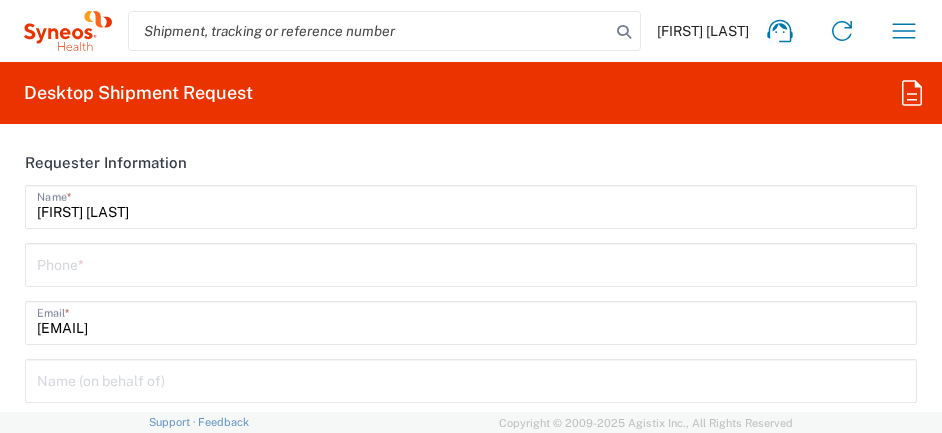 type on "8350" 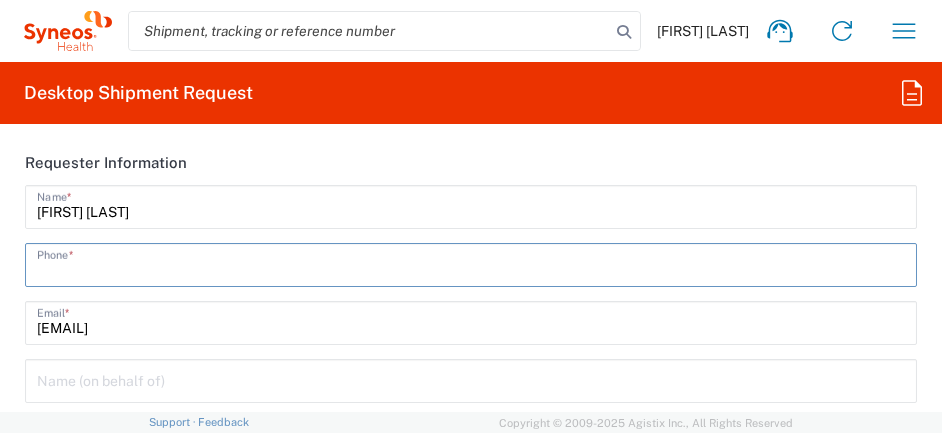 click at bounding box center (471, 263) 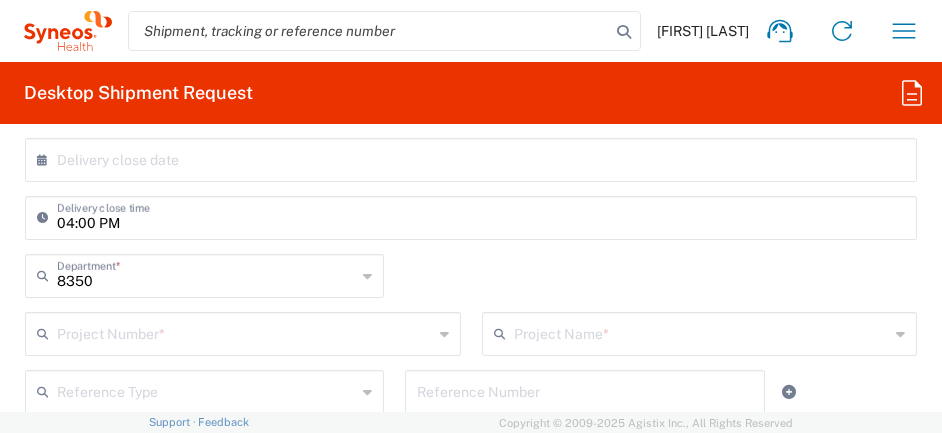 scroll, scrollTop: 895, scrollLeft: 0, axis: vertical 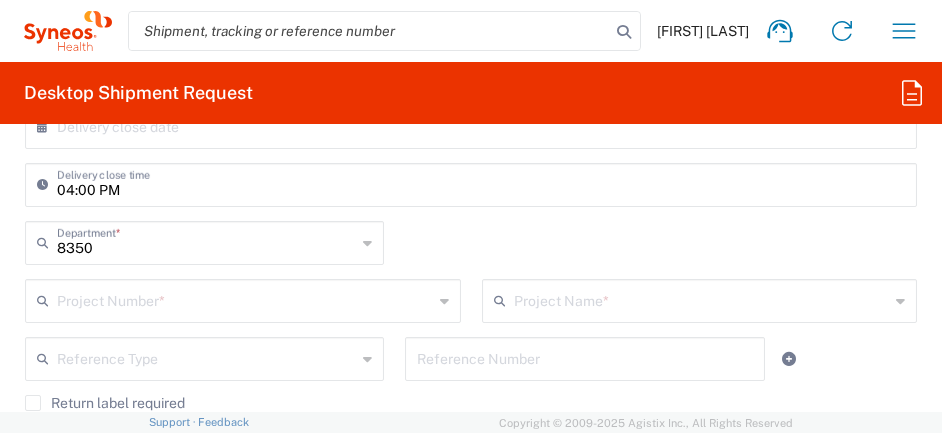 type on "9194913326" 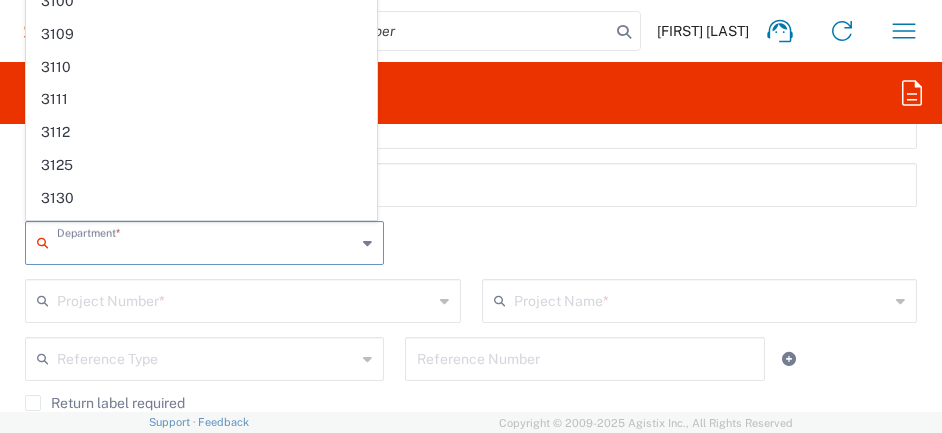 click at bounding box center (206, 241) 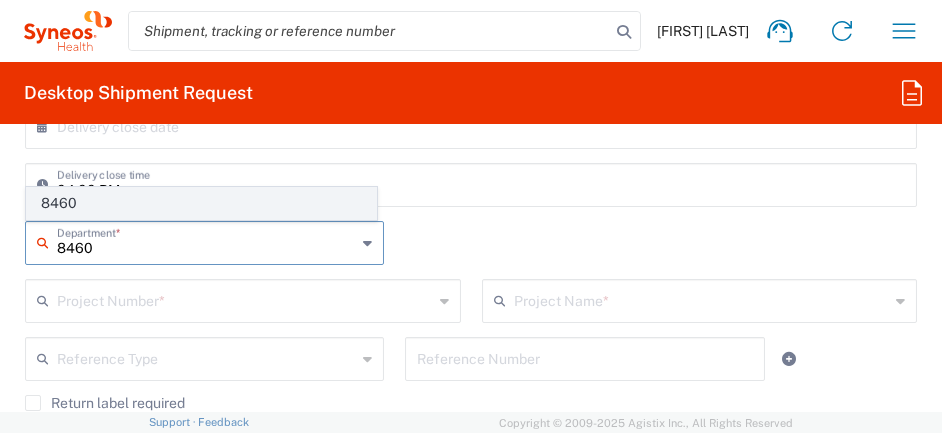 type on "8460" 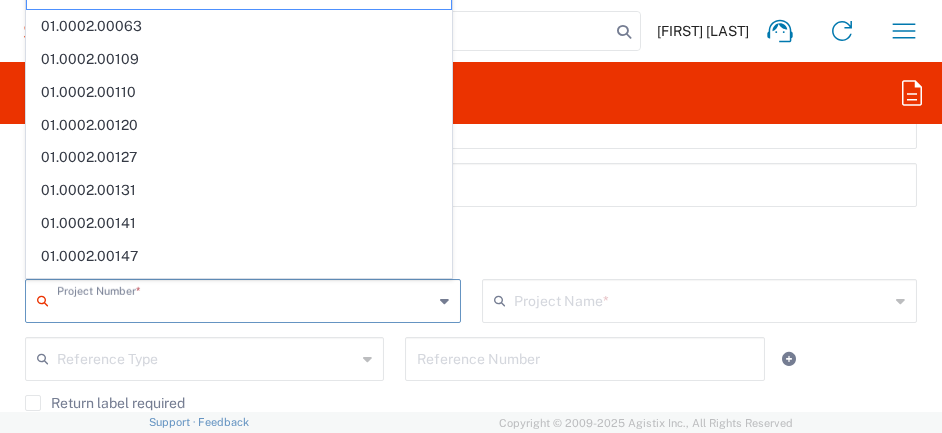 click at bounding box center (245, 299) 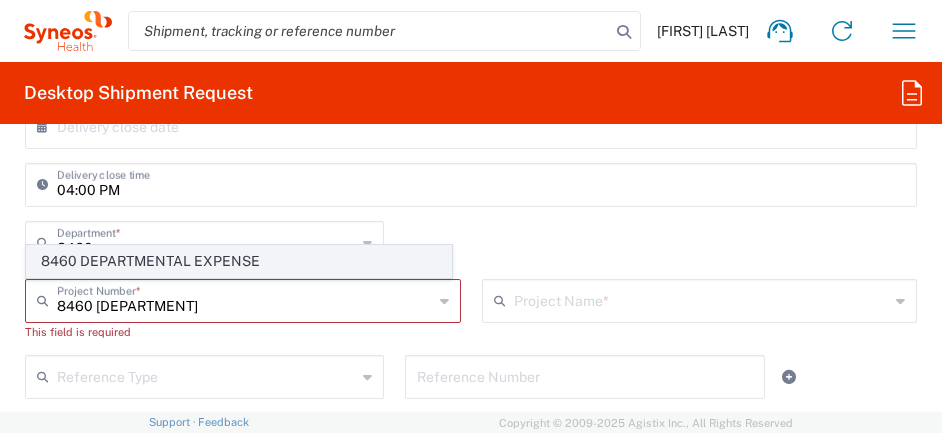 click on "8460 DEPARTMENTAL EXPENSE" 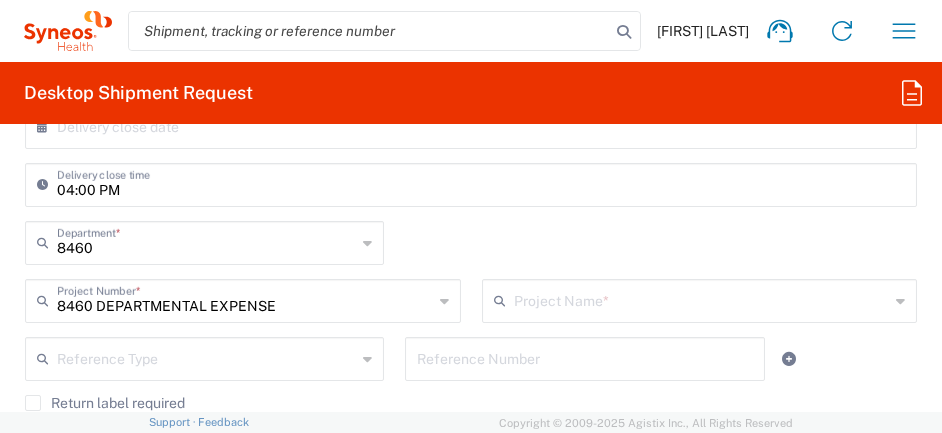 type on "8460 DEPARTMENTAL EXPENSE" 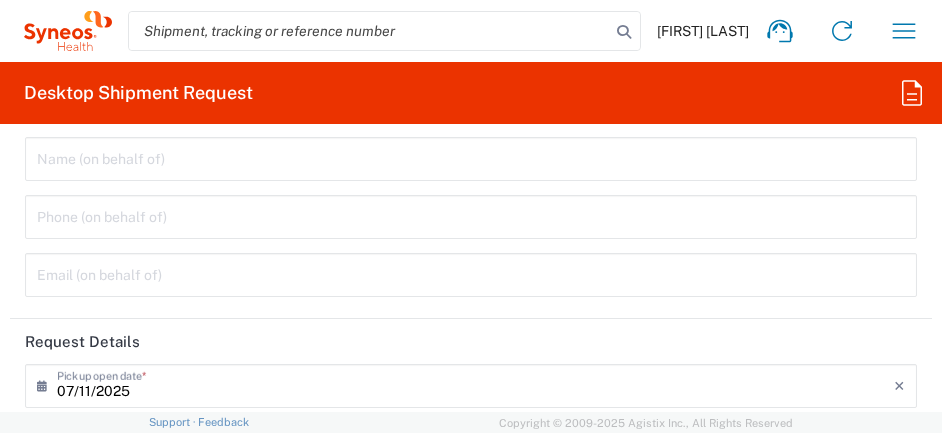 scroll, scrollTop: 0, scrollLeft: 0, axis: both 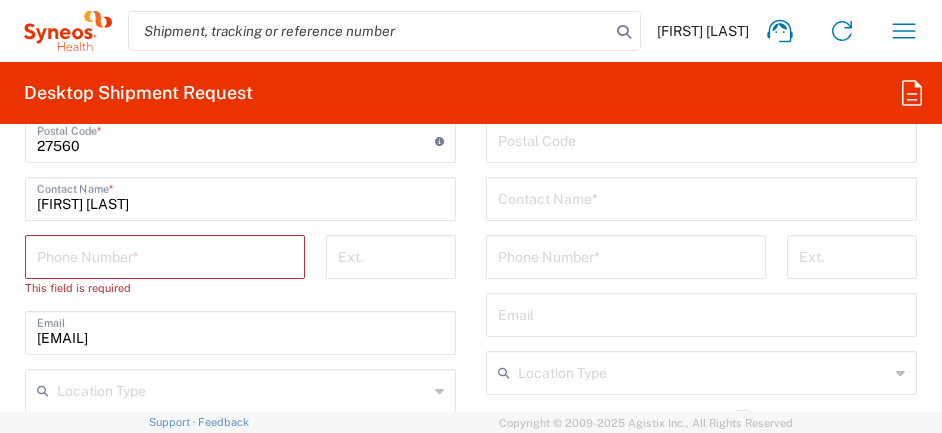 click at bounding box center (165, 255) 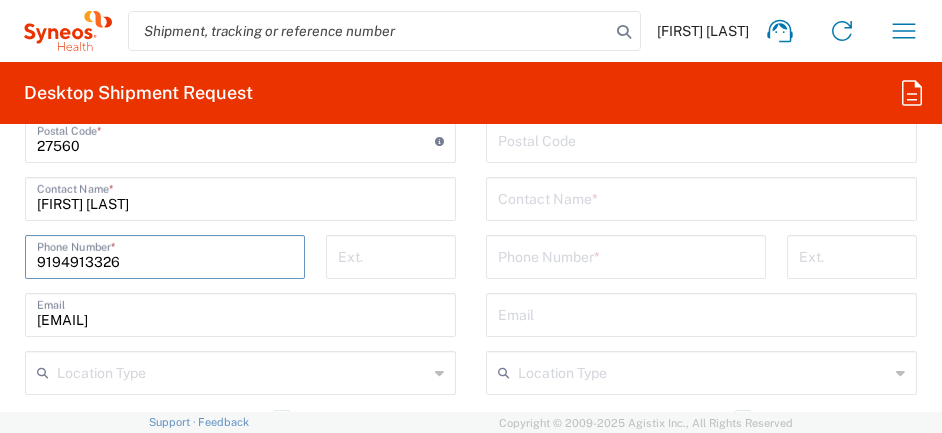type on "9194913326" 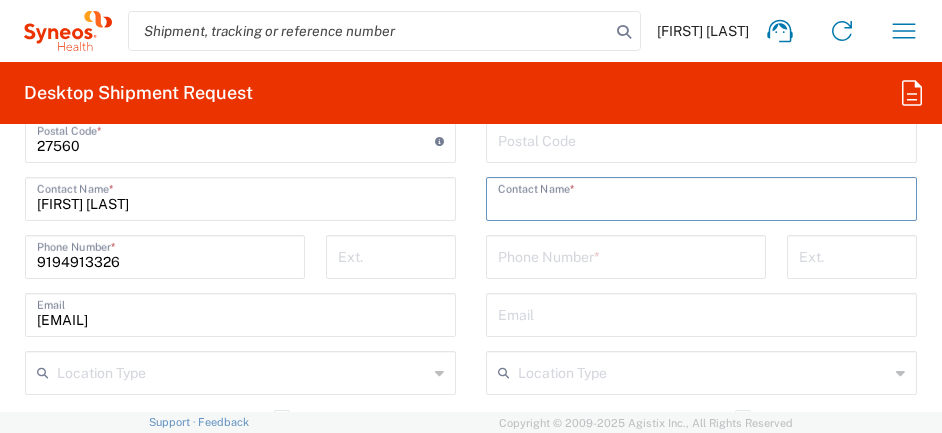 click at bounding box center [701, 197] 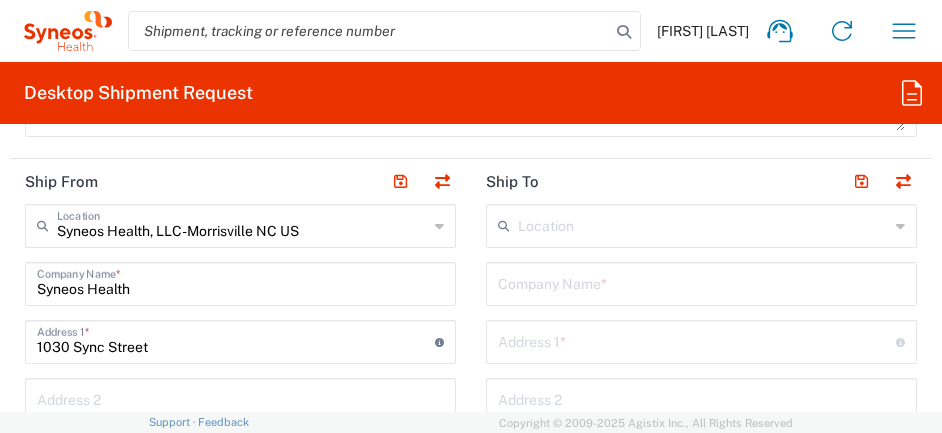 scroll, scrollTop: 1365, scrollLeft: 0, axis: vertical 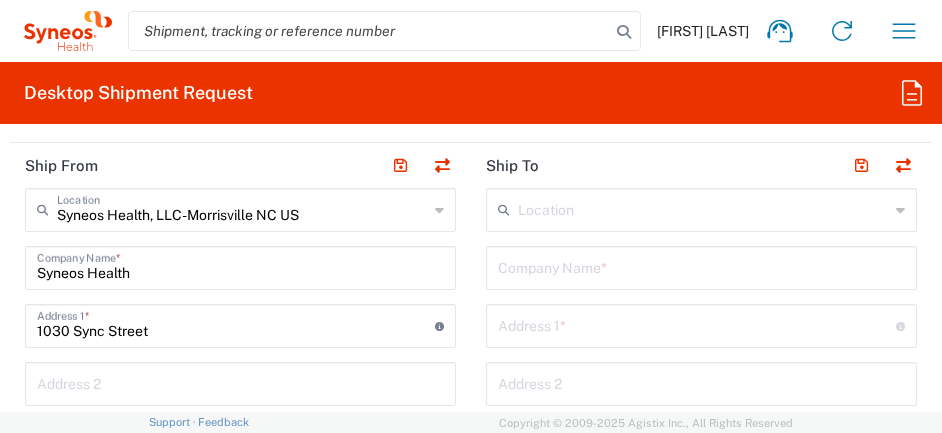 click at bounding box center [701, 266] 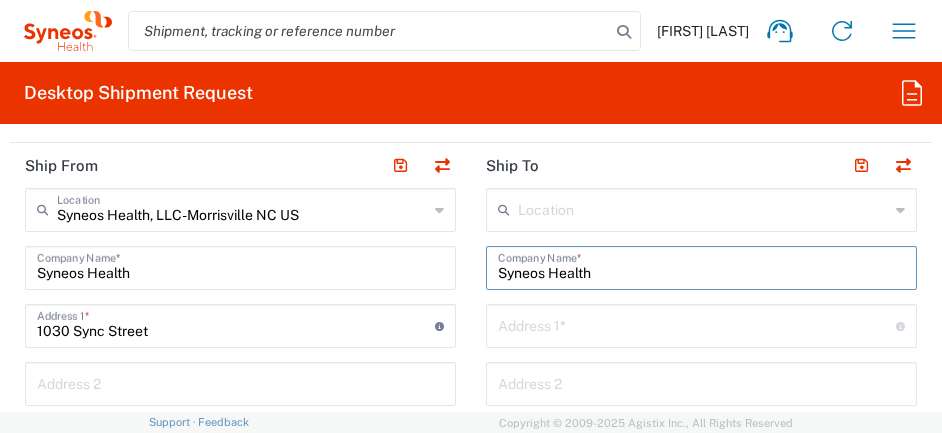 type on "Syneos Health" 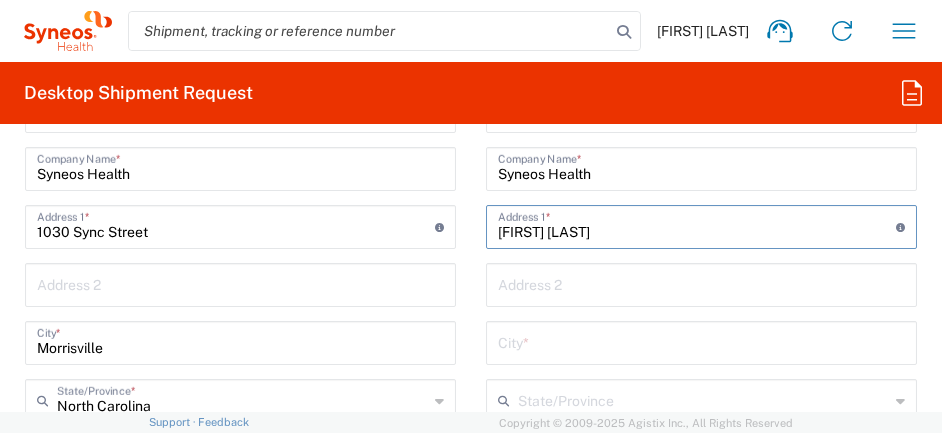scroll, scrollTop: 1554, scrollLeft: 0, axis: vertical 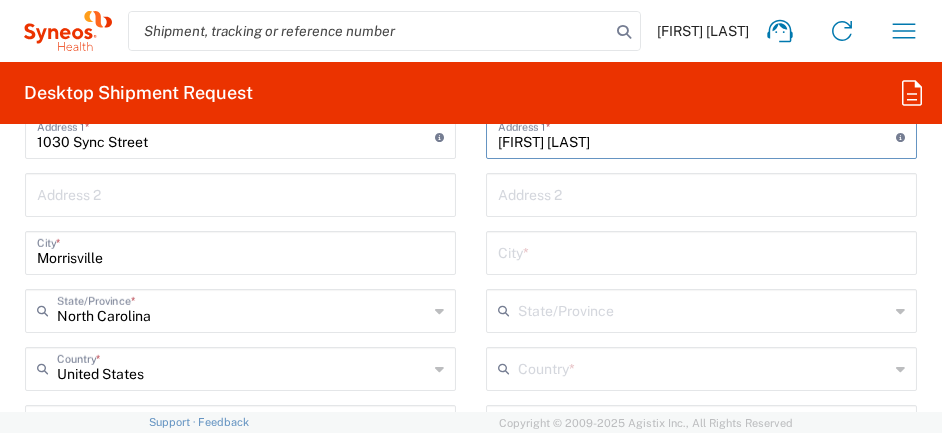 type on "[FIRST] [LAST]" 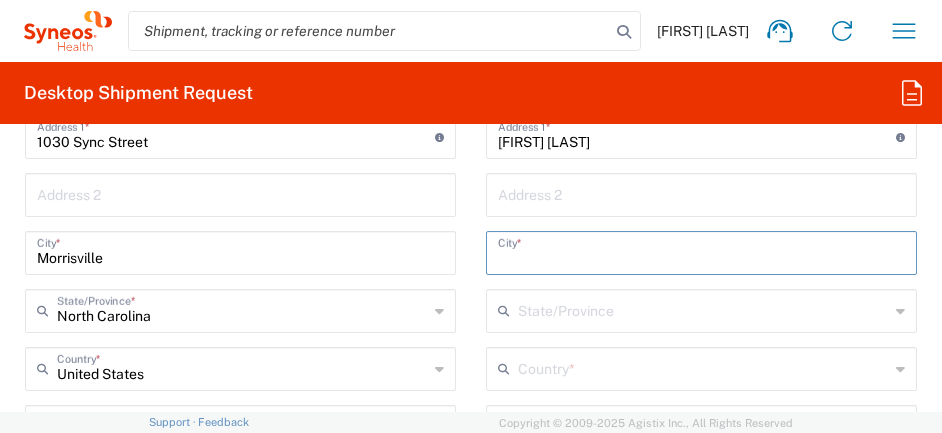 click at bounding box center (701, 251) 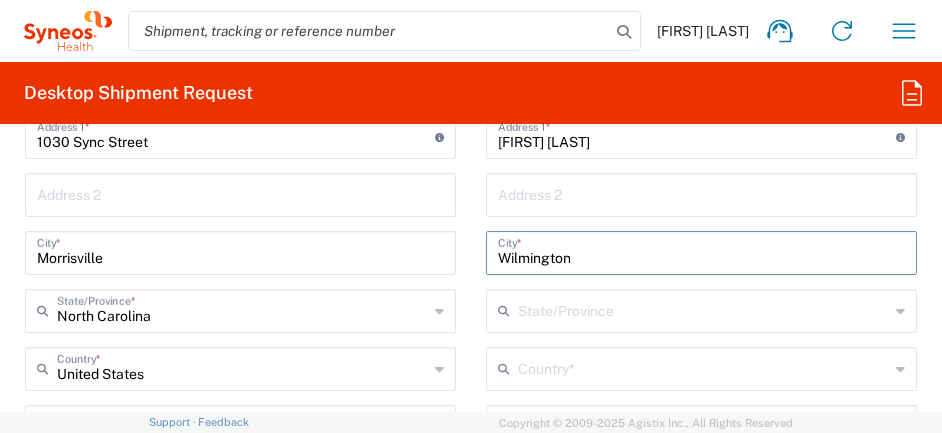 type on "Wilmington" 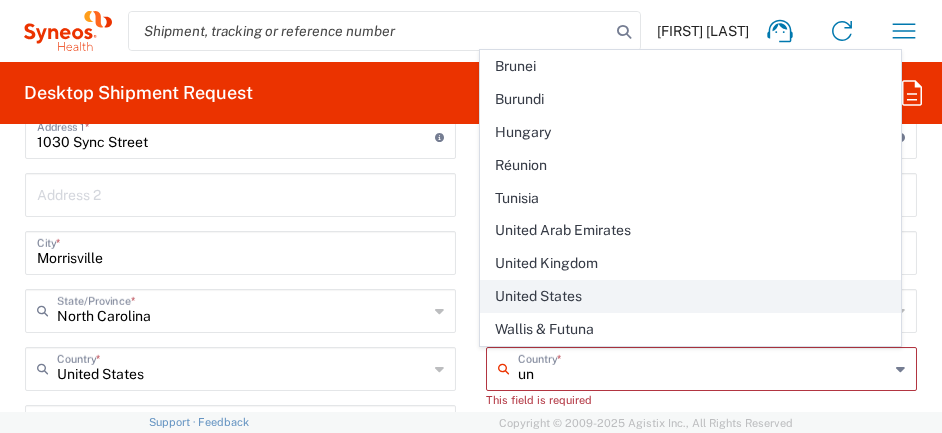click on "United States" 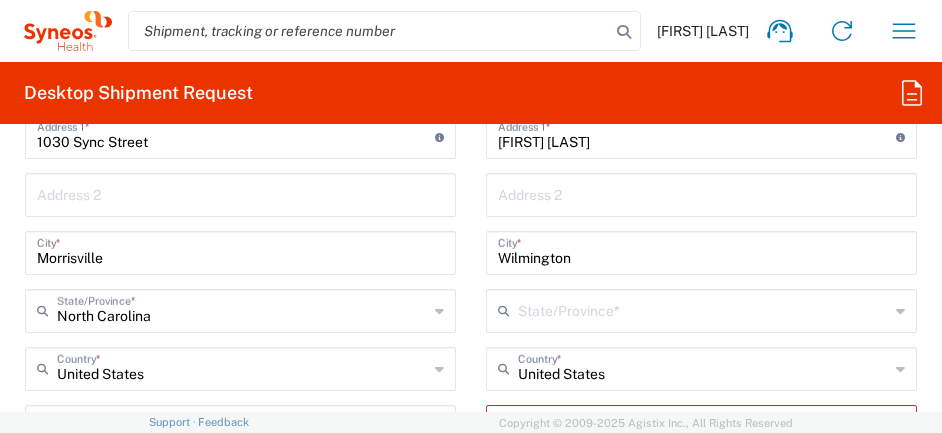 click at bounding box center [703, 309] 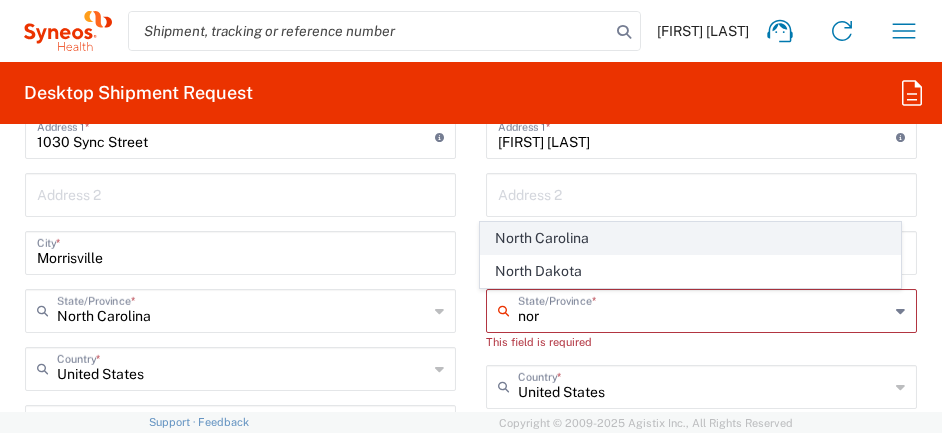 click on "North Carolina" 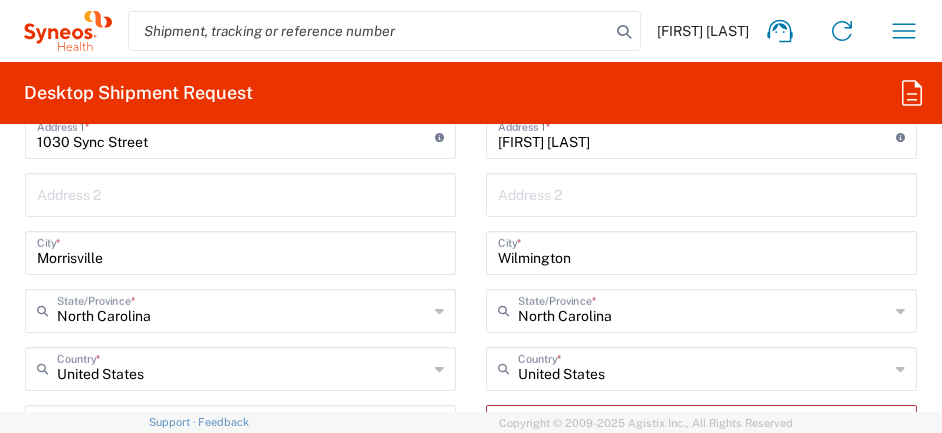 click on "Location  Addison Whitney LLC-Morrisvile NC US Barcelona-Syneos Health BioSector 2 LLC- New York US Boco Digital Media Caerus Marketing Group LLC-Morrisville NC US Chamberlain Communications LLC-New York US Chandler Chicco Agency, LLC-New York US Genico, LLC Gerbig Snell/Weisheimer Advert- Westerville OH Haas & Health Partner Public Relations GmbH Illingworth Research Group Ltd-Macclesfield UK Illingworth Rsrch Grp (France) Illingworth Rsrch Grp (Italy) Illingworth Rsrch Grp (Spain) Illingworth Rsrch Grp (USA) In Illingworth Rsrch Grp(Australi INC Research Clin Svcs Mexico inVentiv Health Philippines, Inc. IRG - Morrisville Warehouse IVH IPS Pvt Ltd- India IVH Mexico SA de CV NAVICOR GROUP, LLC- New York US PALIO + IGNITE, LLC- Westerville OH US Pharmaceutical Institute LLC- Morrisville NC US PT Syneos Health Indonesia Rx dataScience Inc-Morrisville NC US RxDataScience India Private Lt Syneos Health (Beijing) Inc.Lt Syneos Health (Shanghai) Inc. Ltd. Syneos Health (Thailand) Limit Syneos Health Argentina SA" 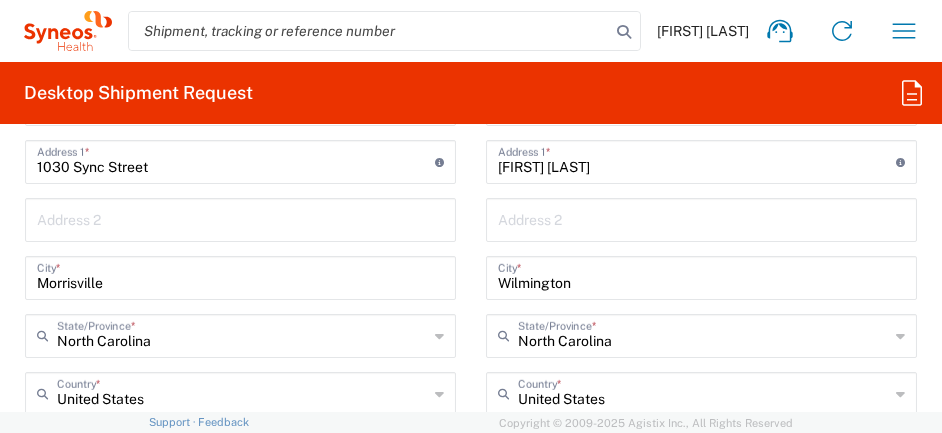 scroll, scrollTop: 1612, scrollLeft: 0, axis: vertical 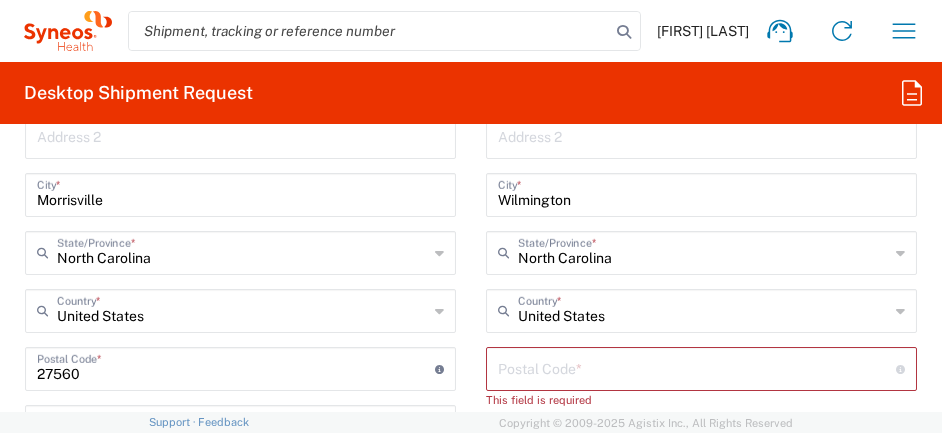 click at bounding box center (697, 367) 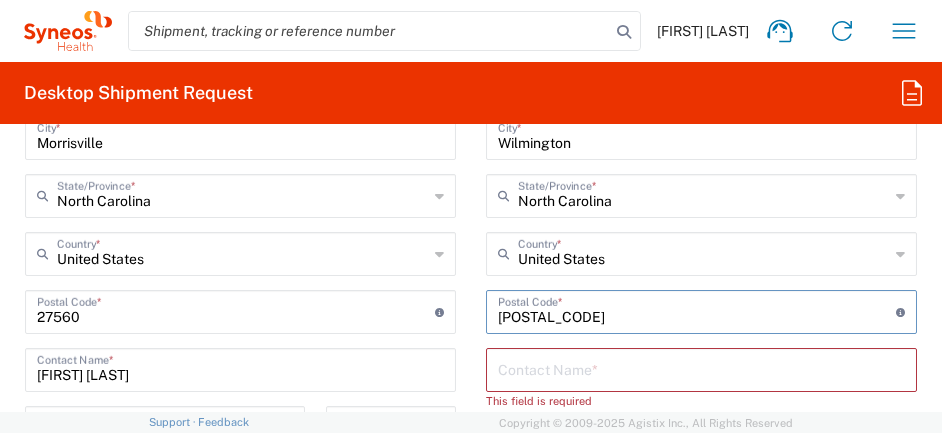 scroll, scrollTop: 1719, scrollLeft: 0, axis: vertical 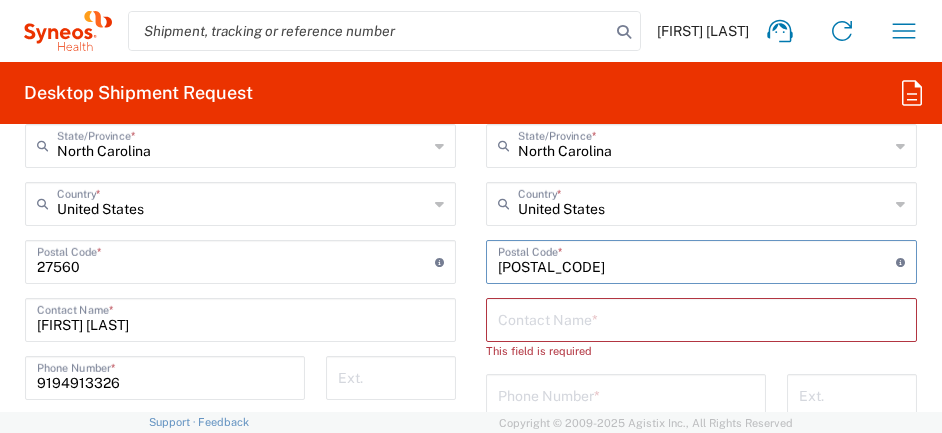 type on "[POSTAL_CODE]" 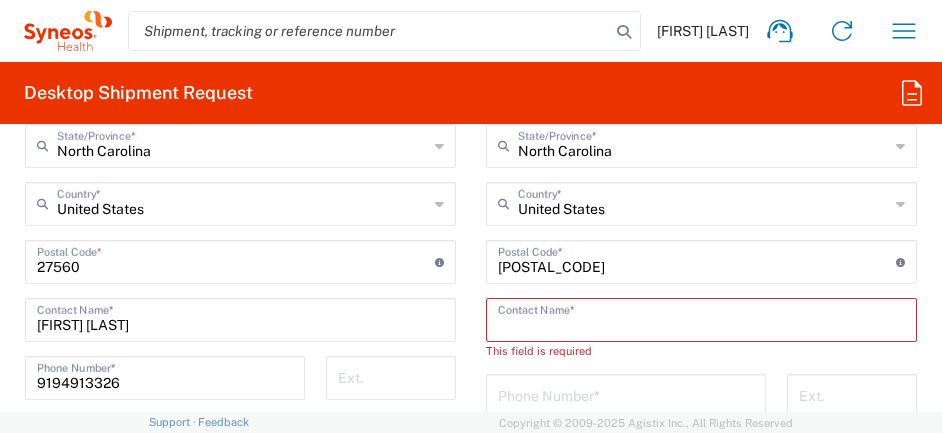 click at bounding box center [701, 318] 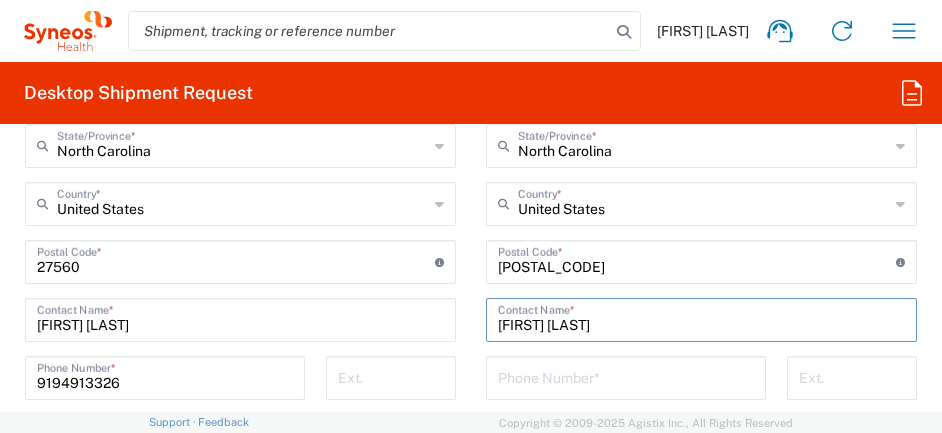 type on "[FIRST] [LAST]" 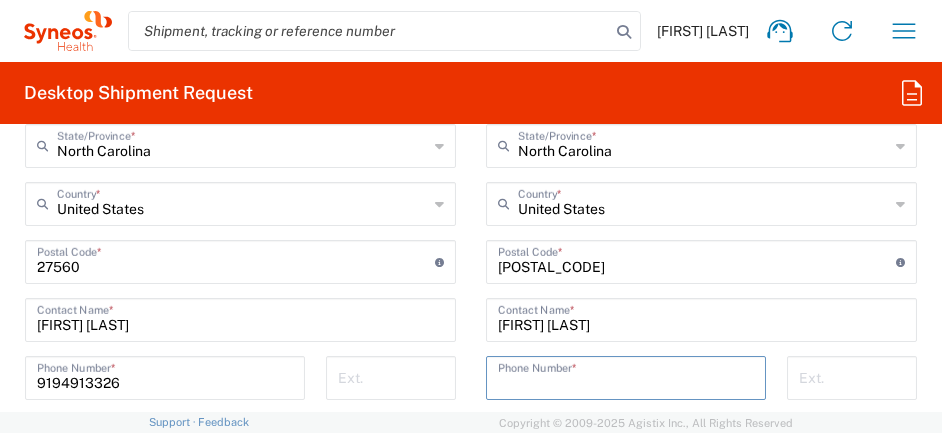 click at bounding box center (626, 376) 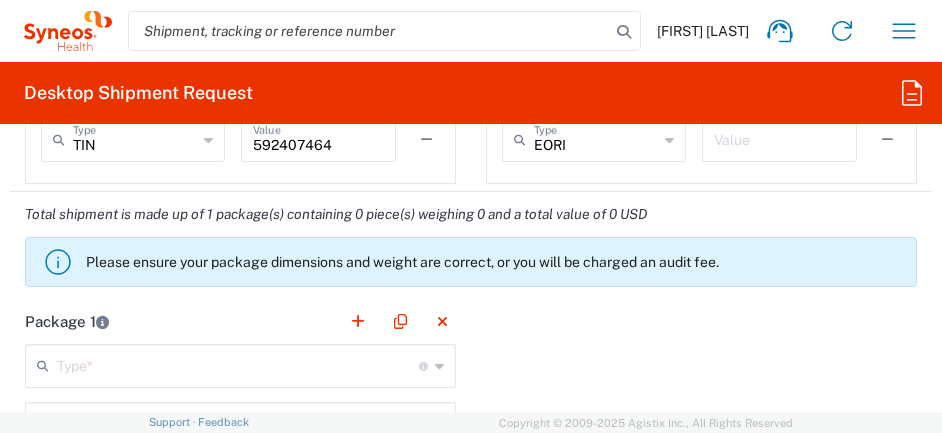 scroll, scrollTop: 2316, scrollLeft: 0, axis: vertical 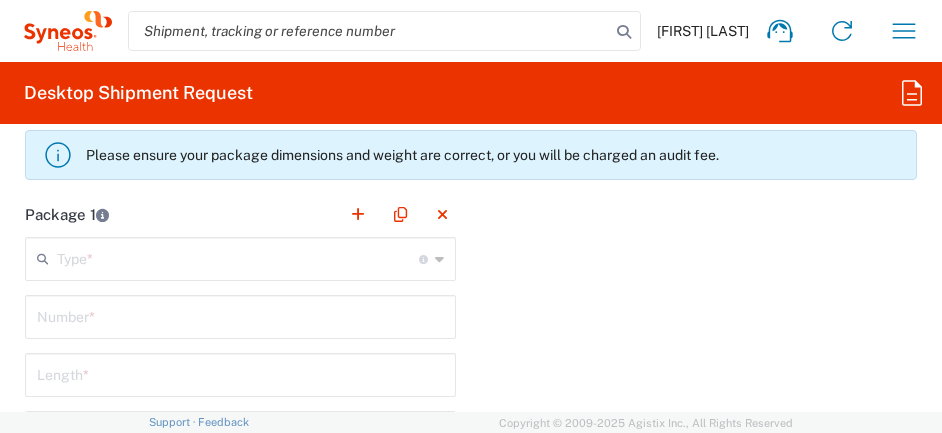 type on "[PHONE]" 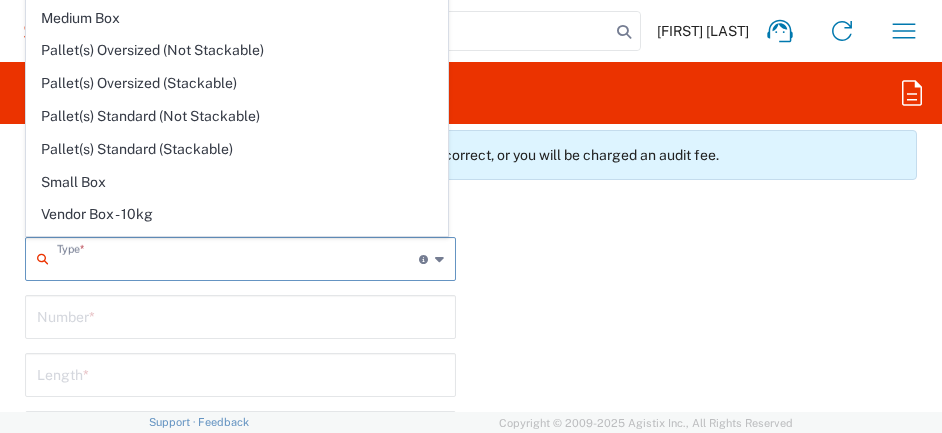 scroll, scrollTop: 2095, scrollLeft: 0, axis: vertical 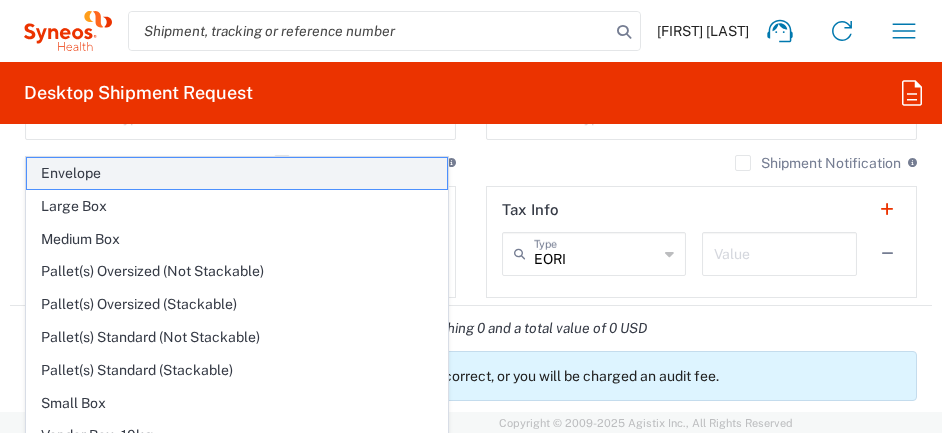 click on "Envelope" 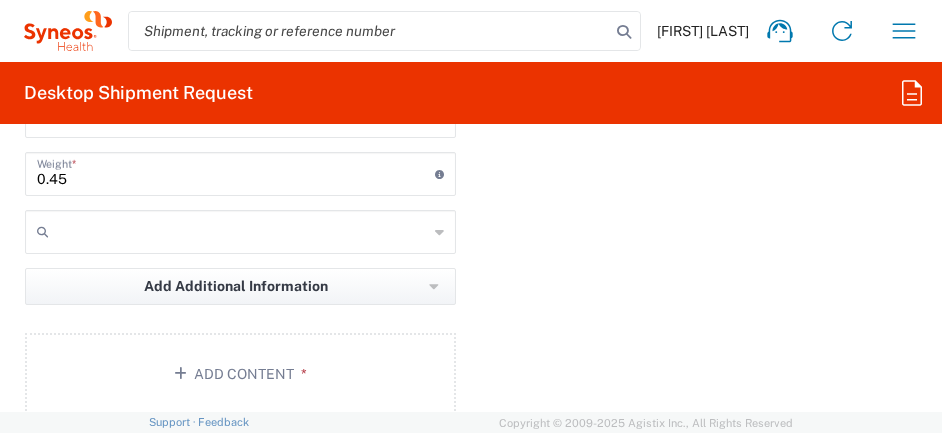 scroll, scrollTop: 2831, scrollLeft: 0, axis: vertical 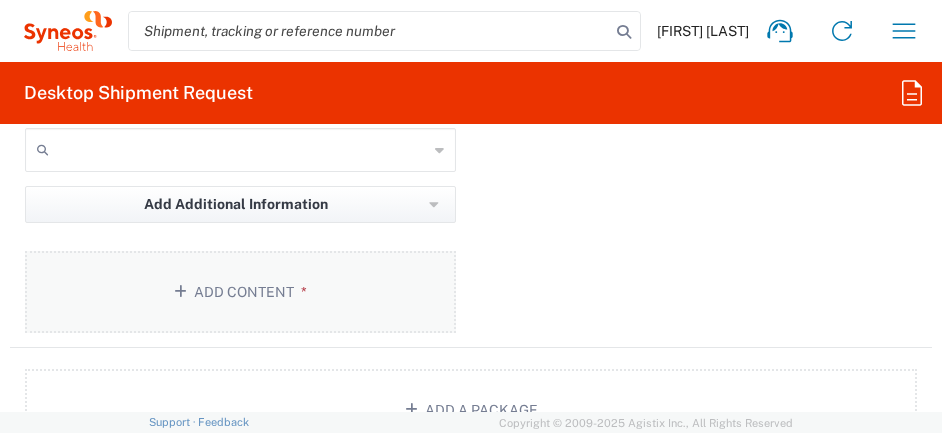 click on "Add Content *" 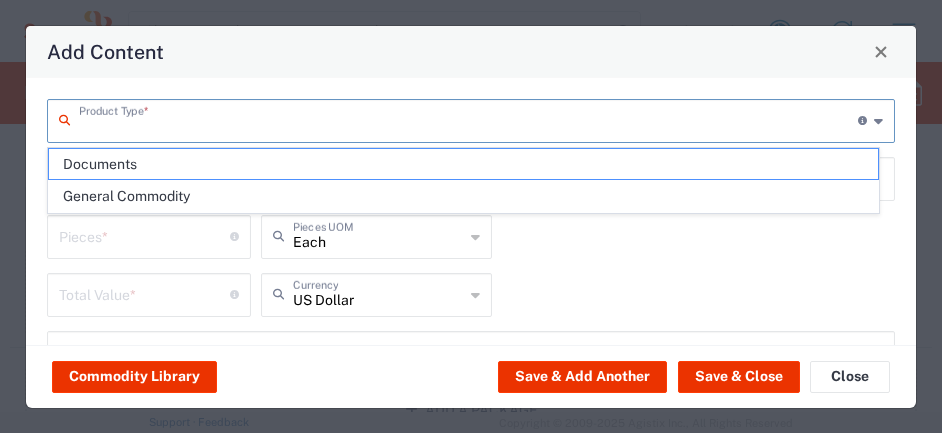 click at bounding box center (468, 119) 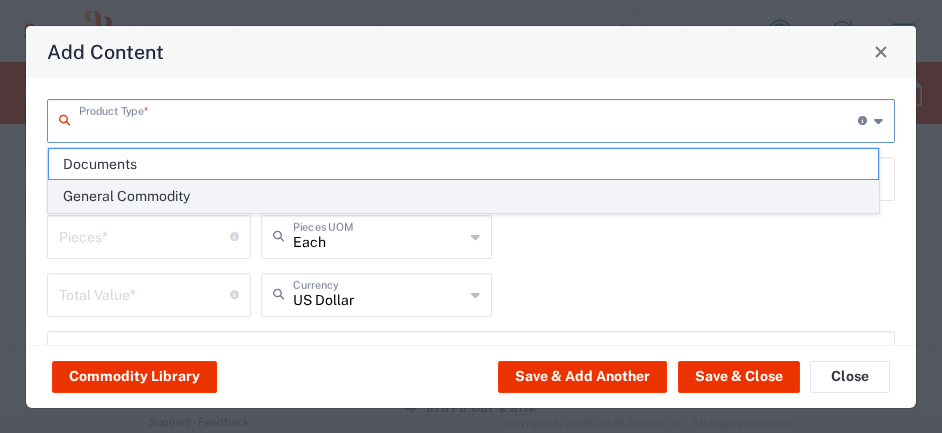 click on "General Commodity" 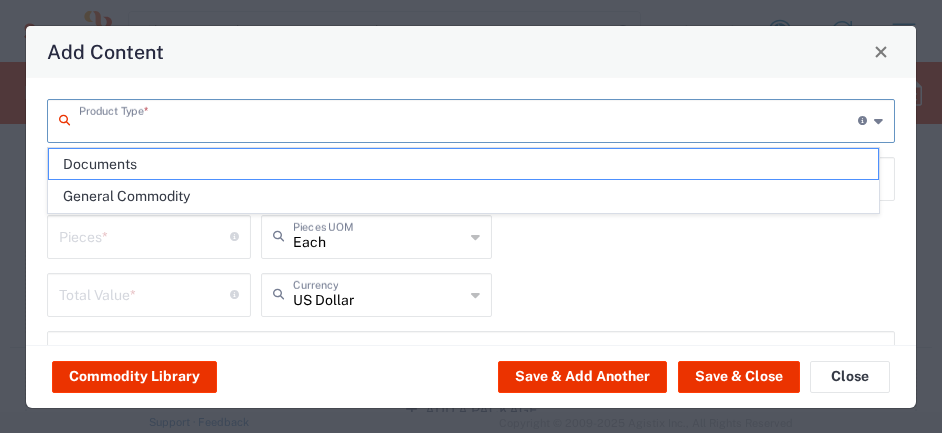 type on "General Commodity" 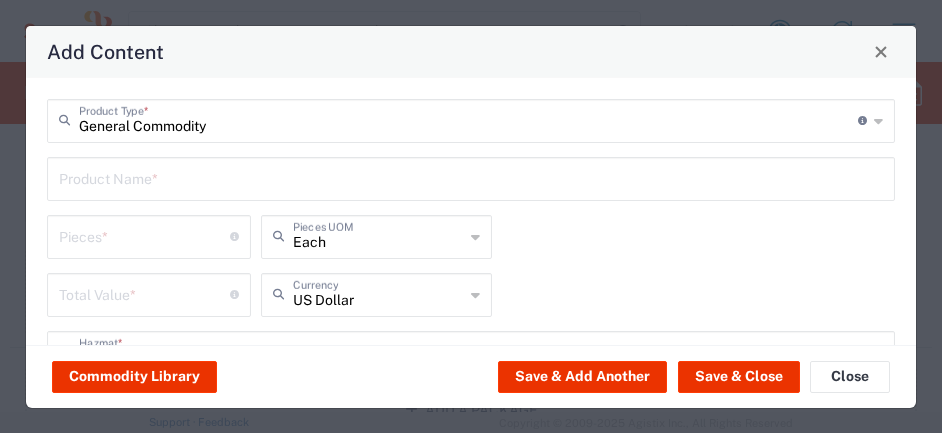 click on "General Commodity  Product Type  * Document: Paper document generated internally by Syneos, a client, or third-party partner for business purposes.  For example, a contract, agreement, procedure, policy, project documentation, legal document, purchase order, invoice, or other documentation or record.  Items such as study leaflets/brochures, posters, instruction booklets, patient guides, flowcharts, checklists, consent cards, reminder cards and other similar printed materials which will be used in a client project/trial are general commodities, not documents.  Product Name  *  Pieces  * Number of pieces inside all the packages Each  Pieces UOM   Total Value  * Total value of all the pieces US Dollar  Currency" 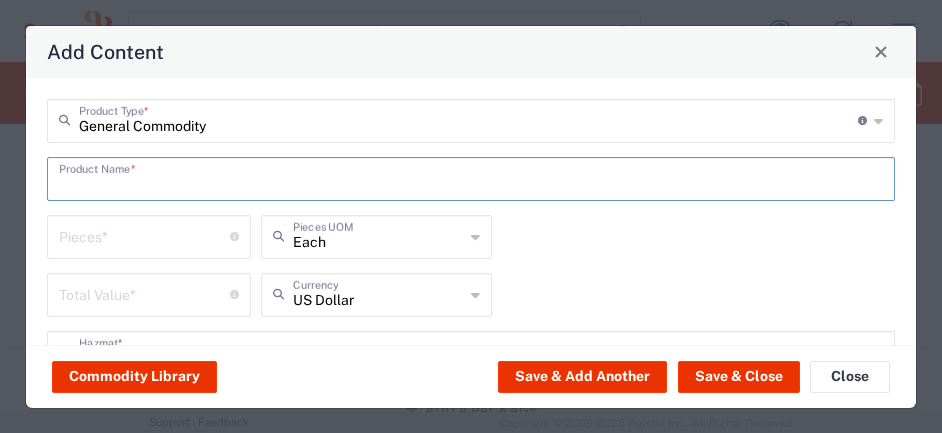 click at bounding box center (471, 177) 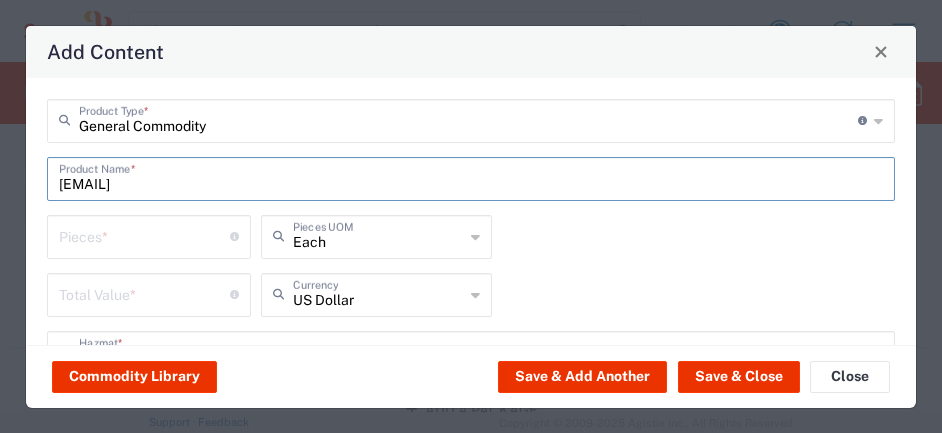 type on "[EMAIL]" 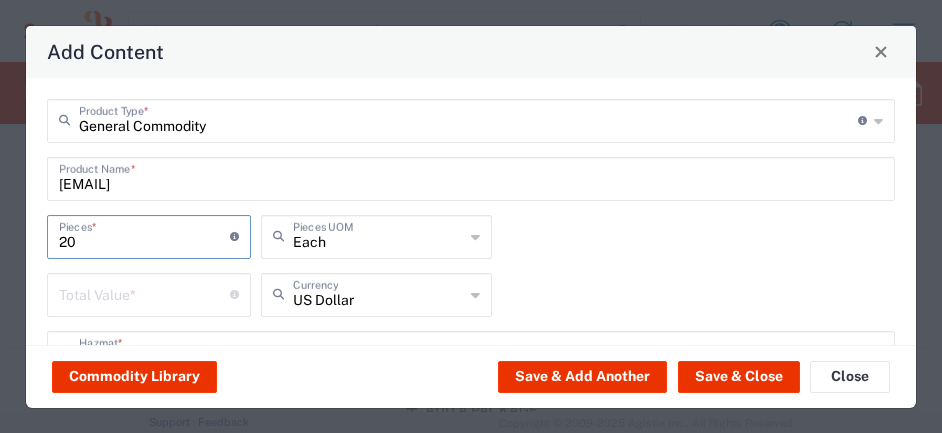 type on "20" 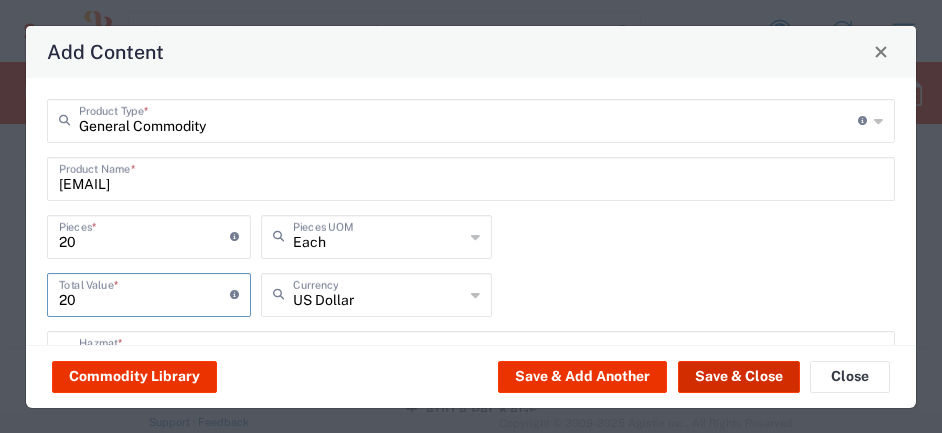 type on "20" 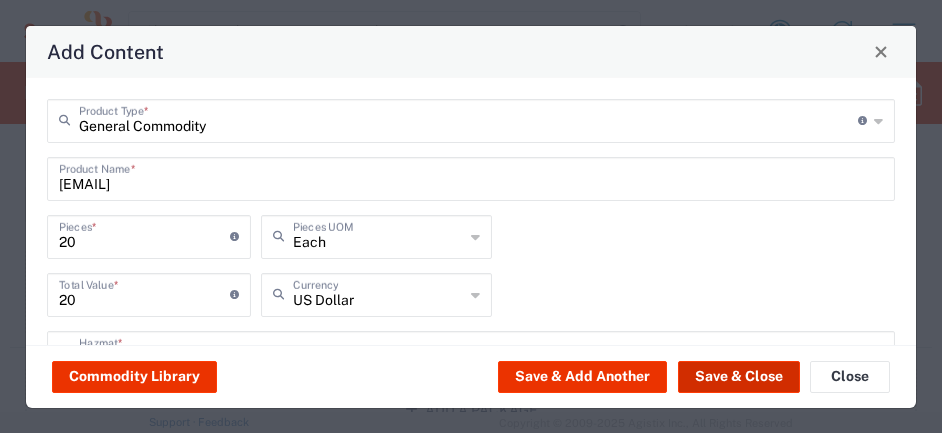 click on "Save & Close" 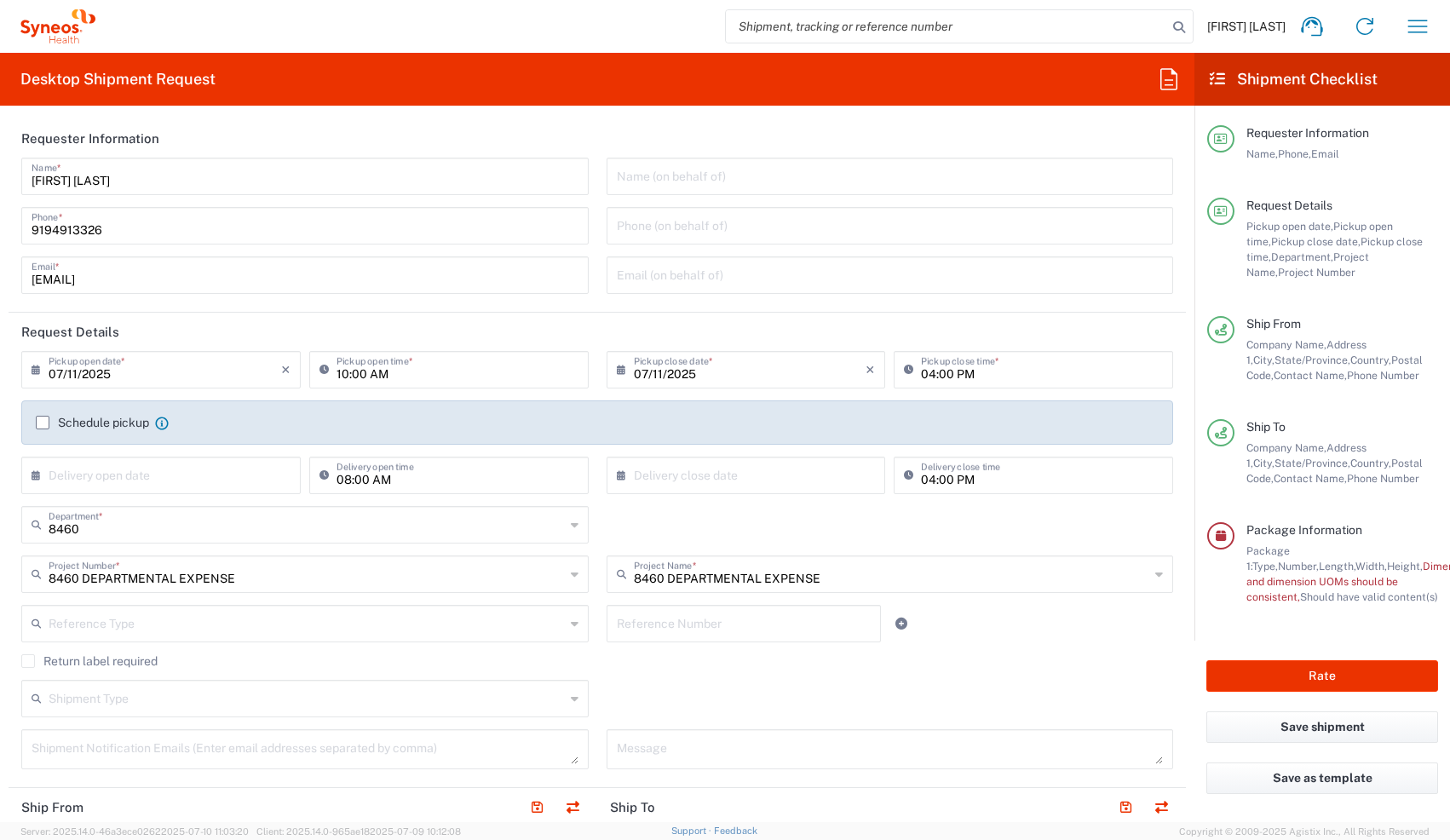 scroll, scrollTop: 0, scrollLeft: 0, axis: both 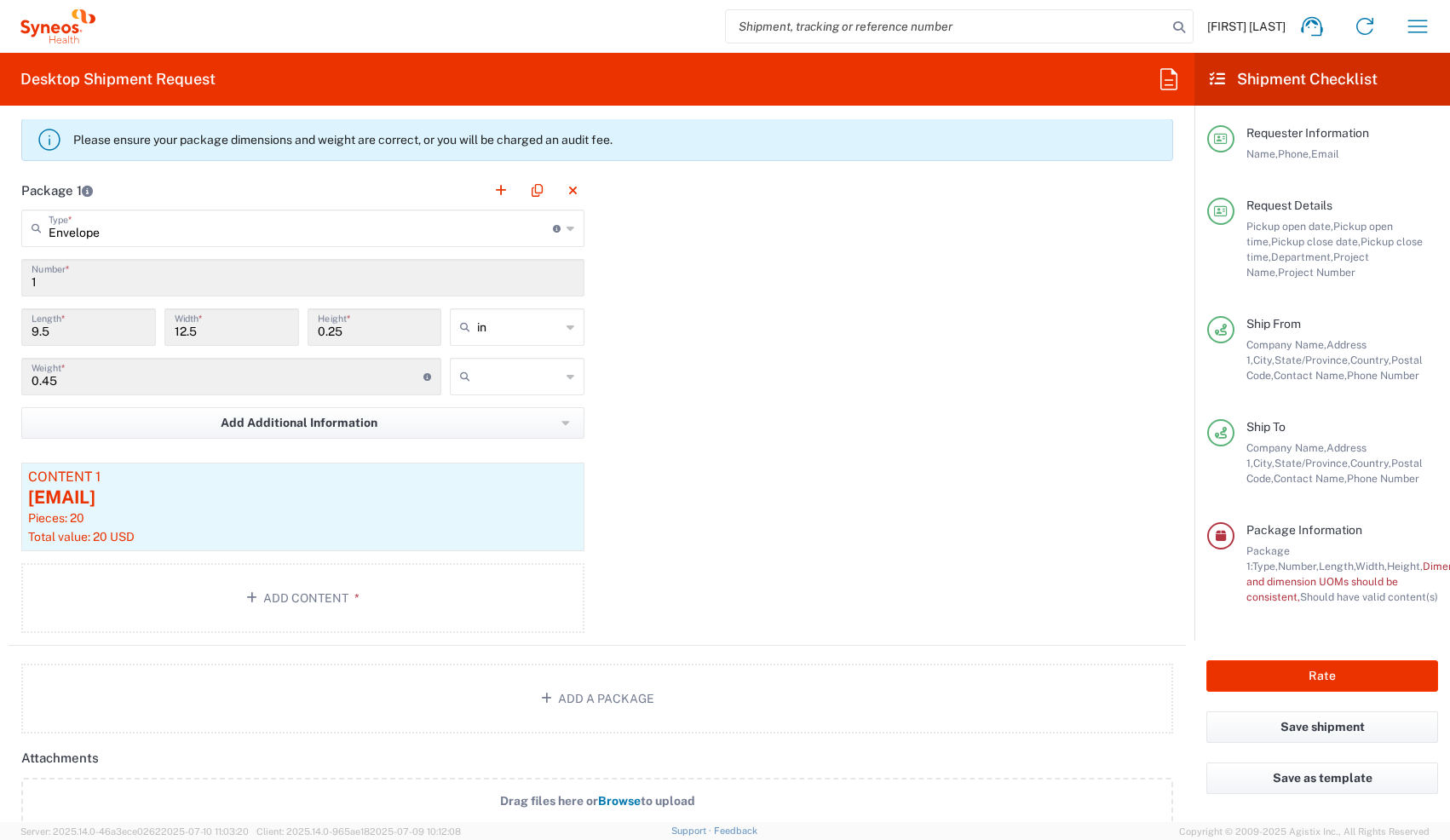 click 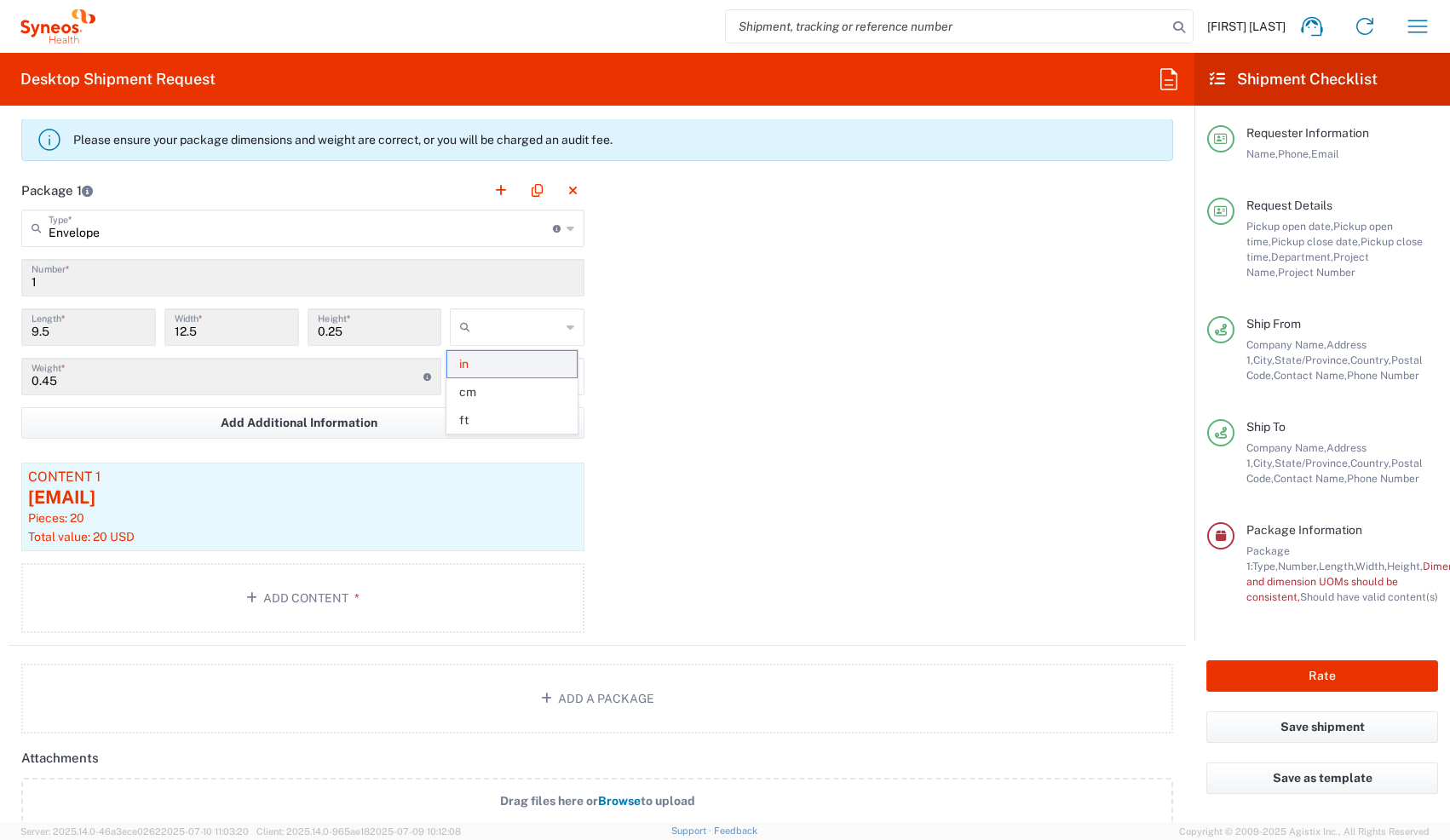 click on "in" 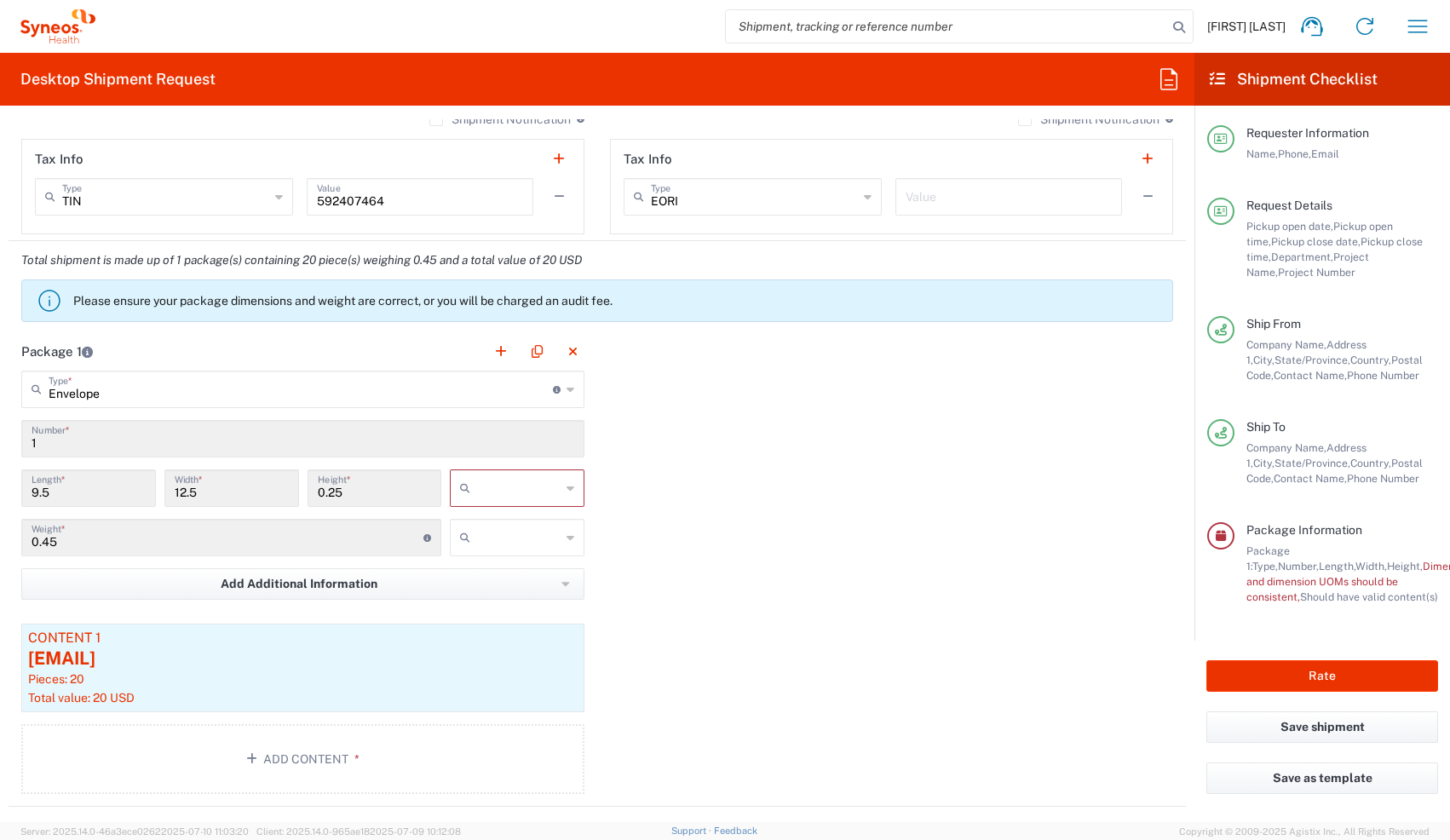 scroll, scrollTop: 1306, scrollLeft: 0, axis: vertical 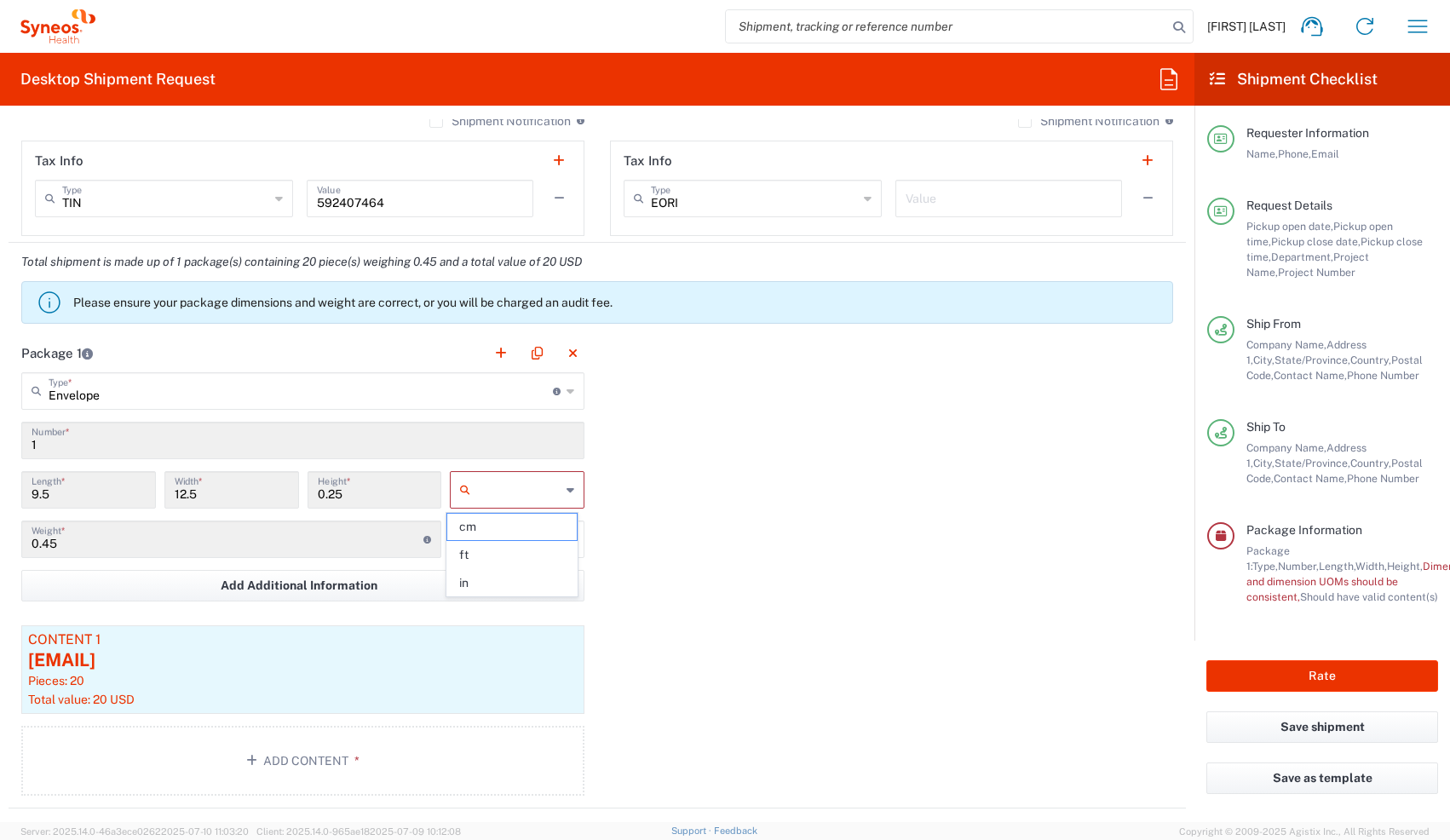 click at bounding box center (519, 490) 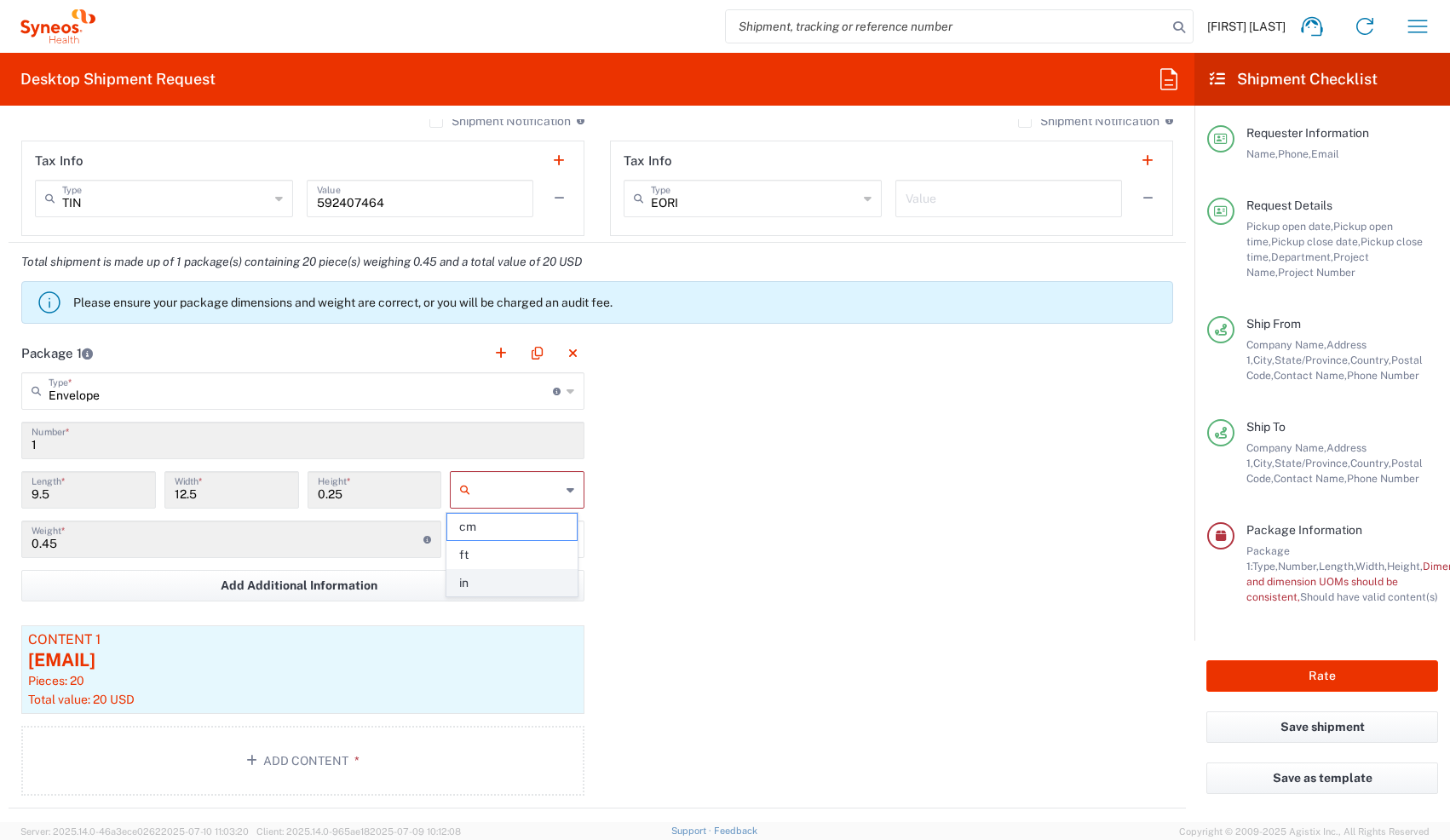 click on "in" 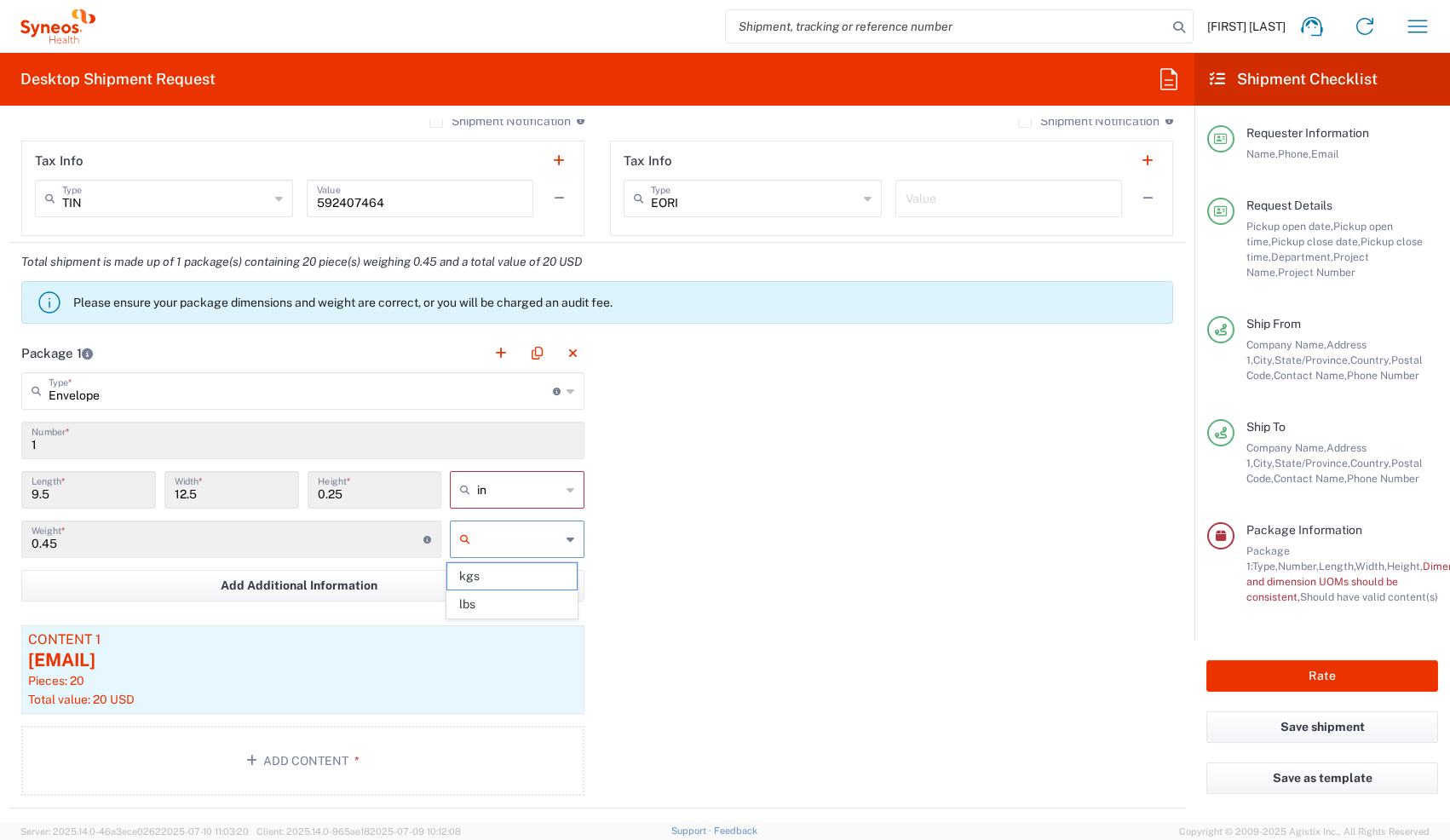 click at bounding box center [519, 539] 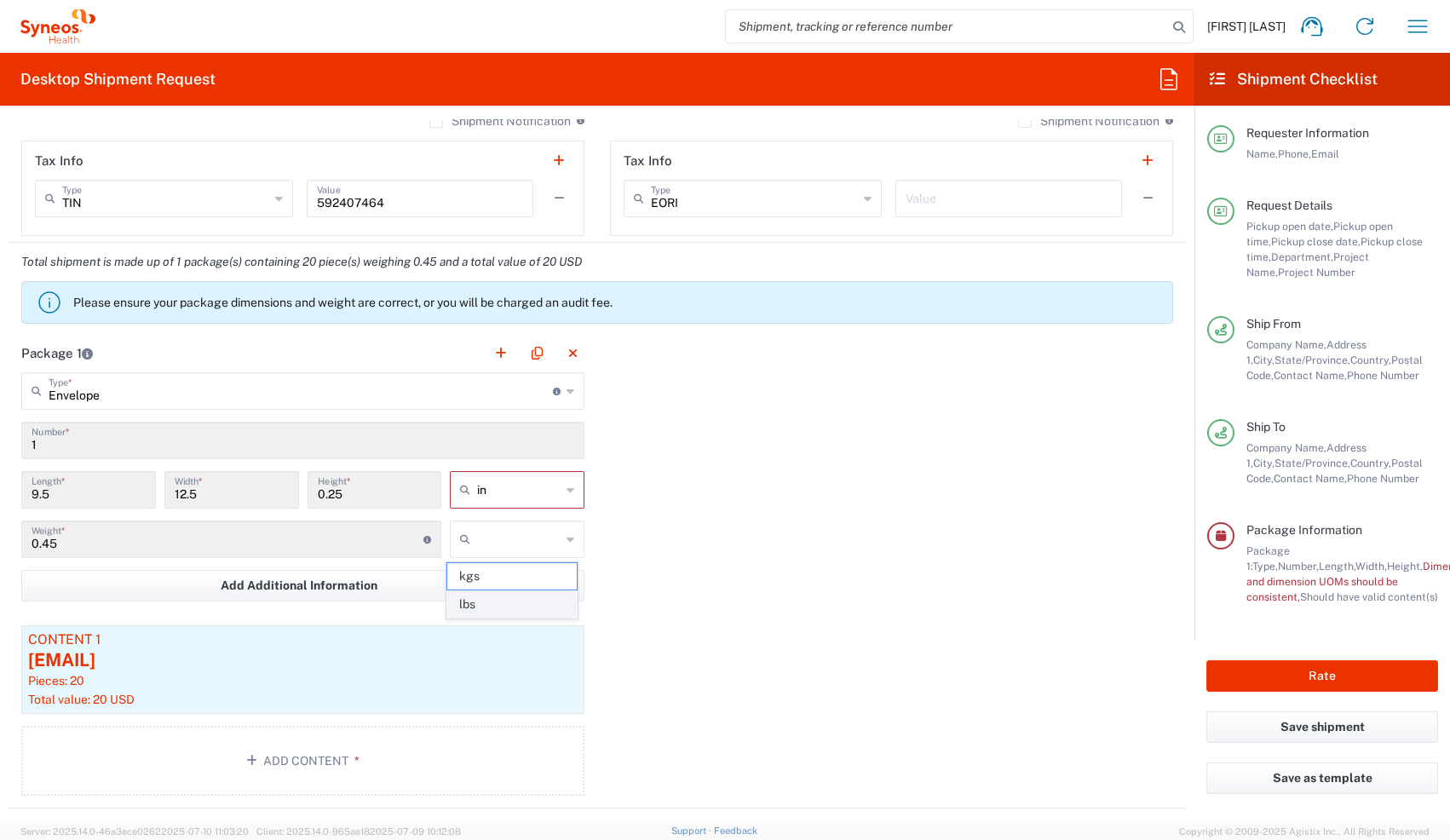 click on "lbs" 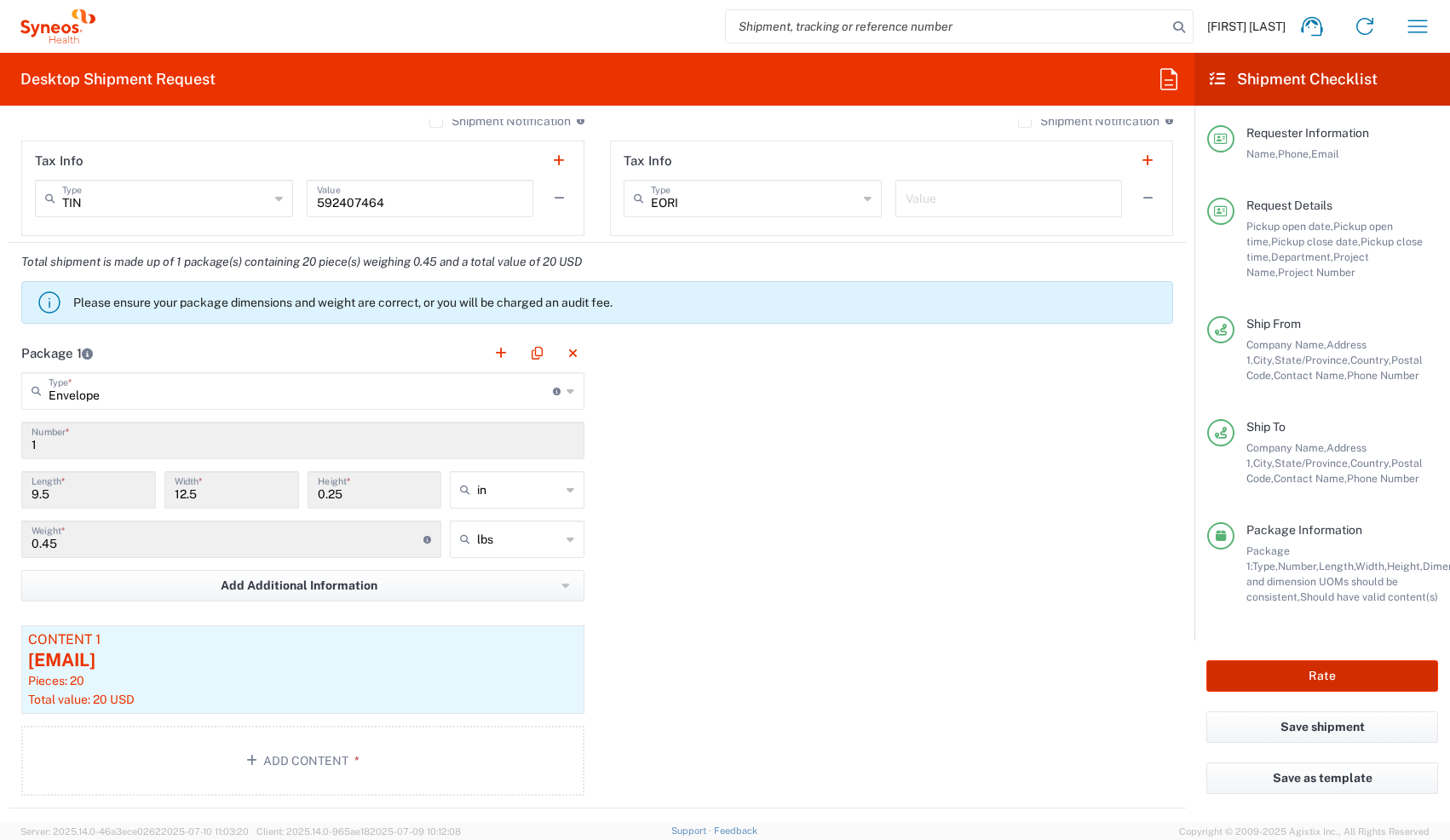click on "Rate" 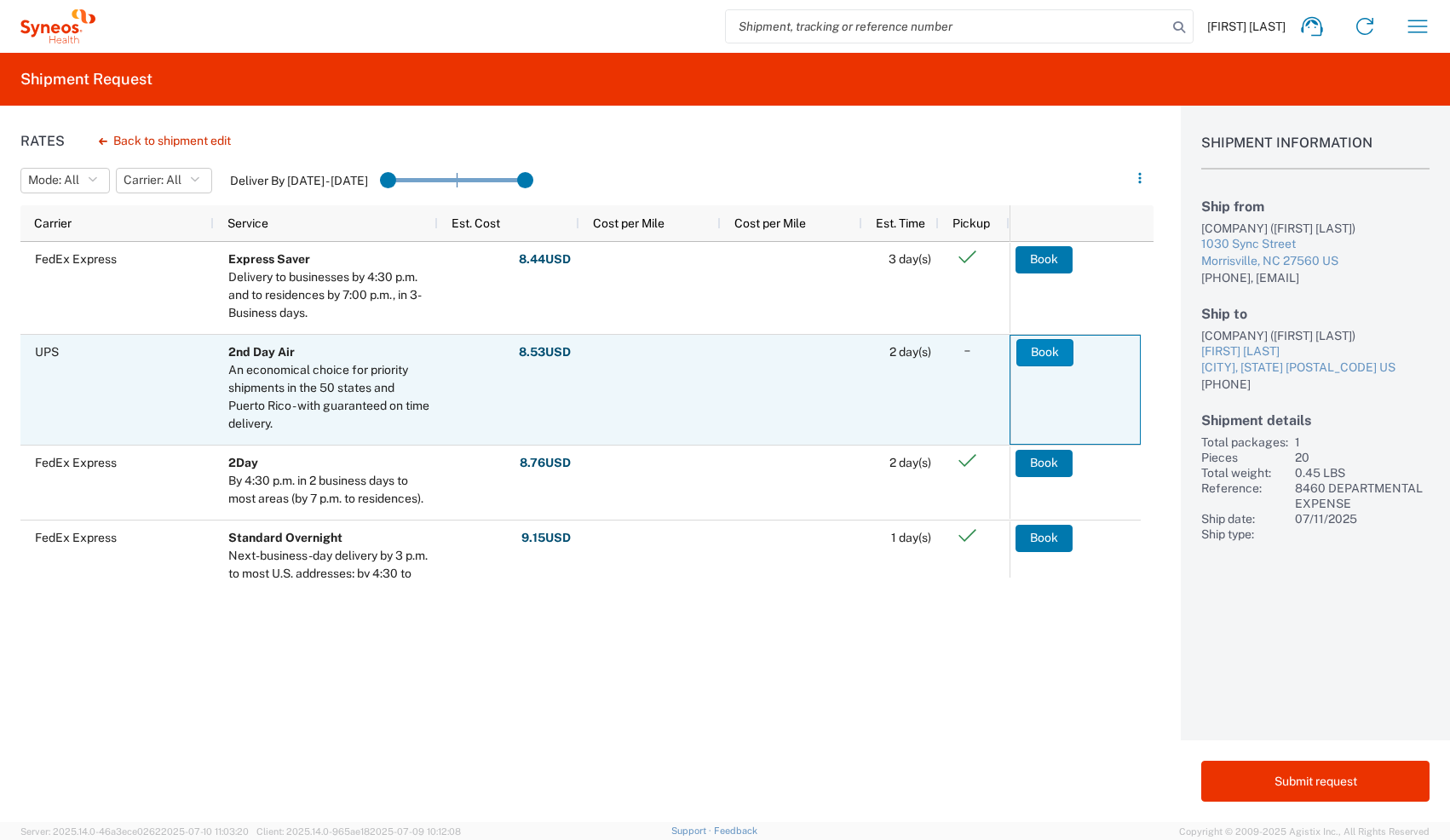 click on "Book" 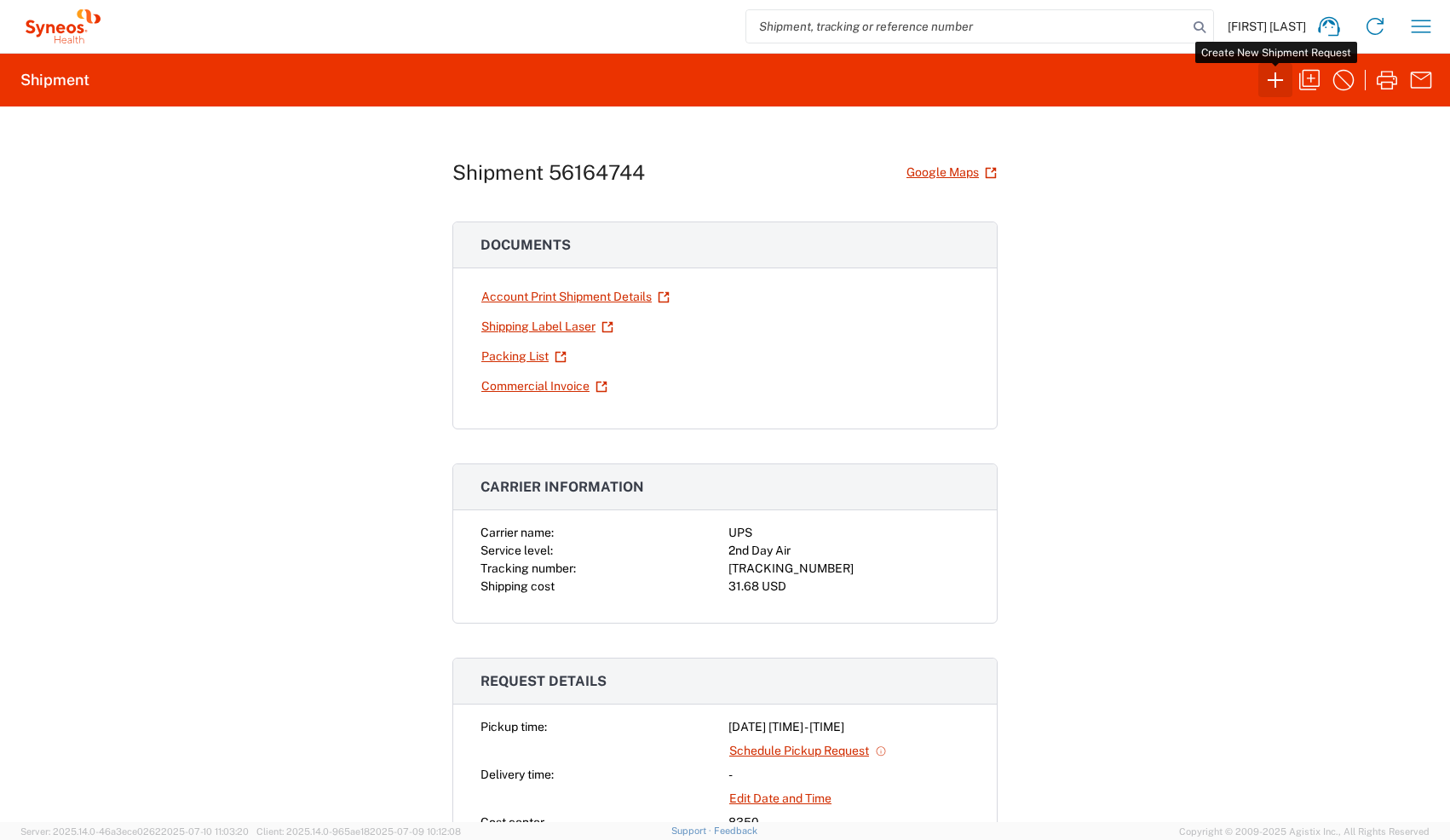 click 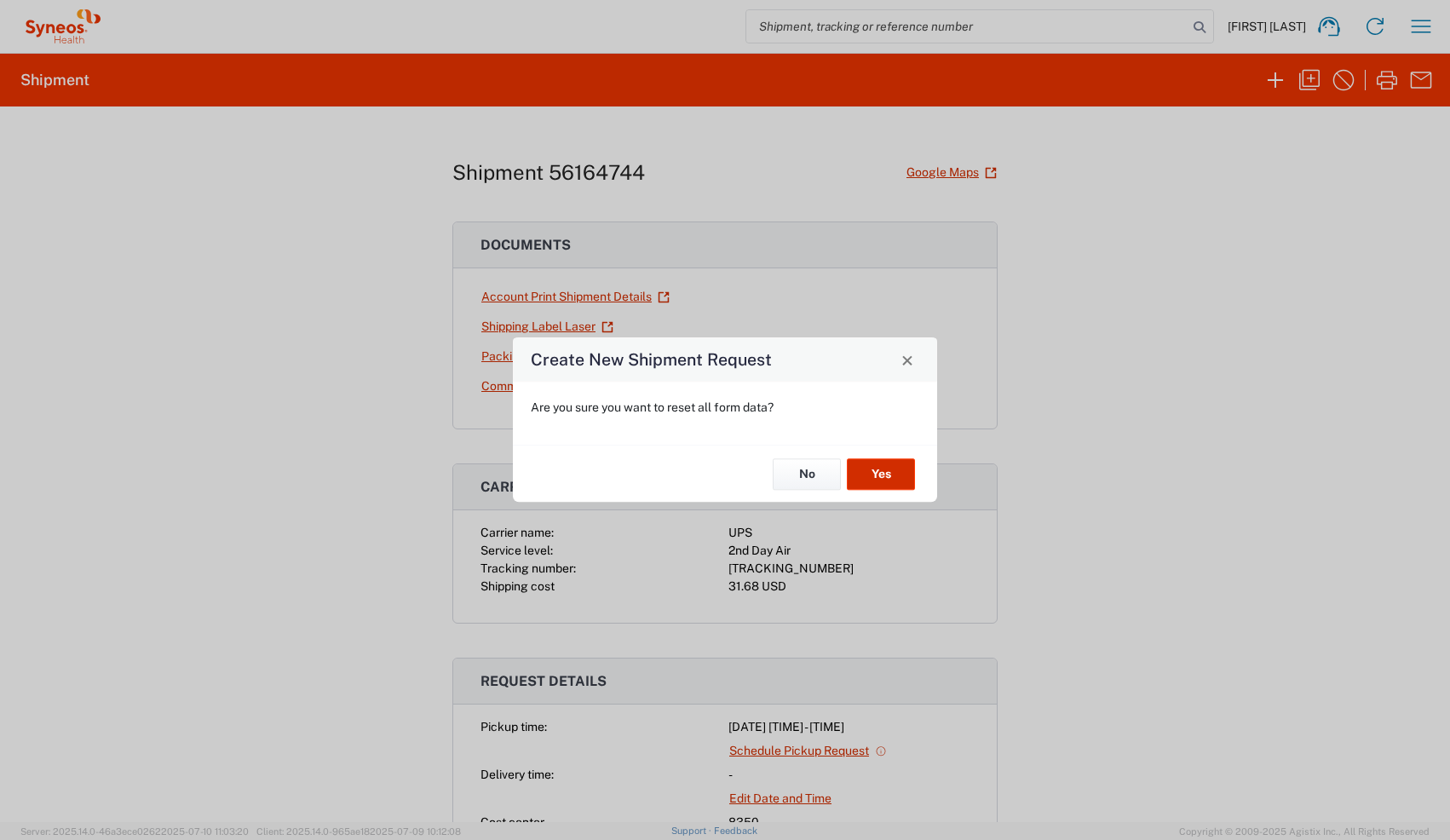 click on "Yes" 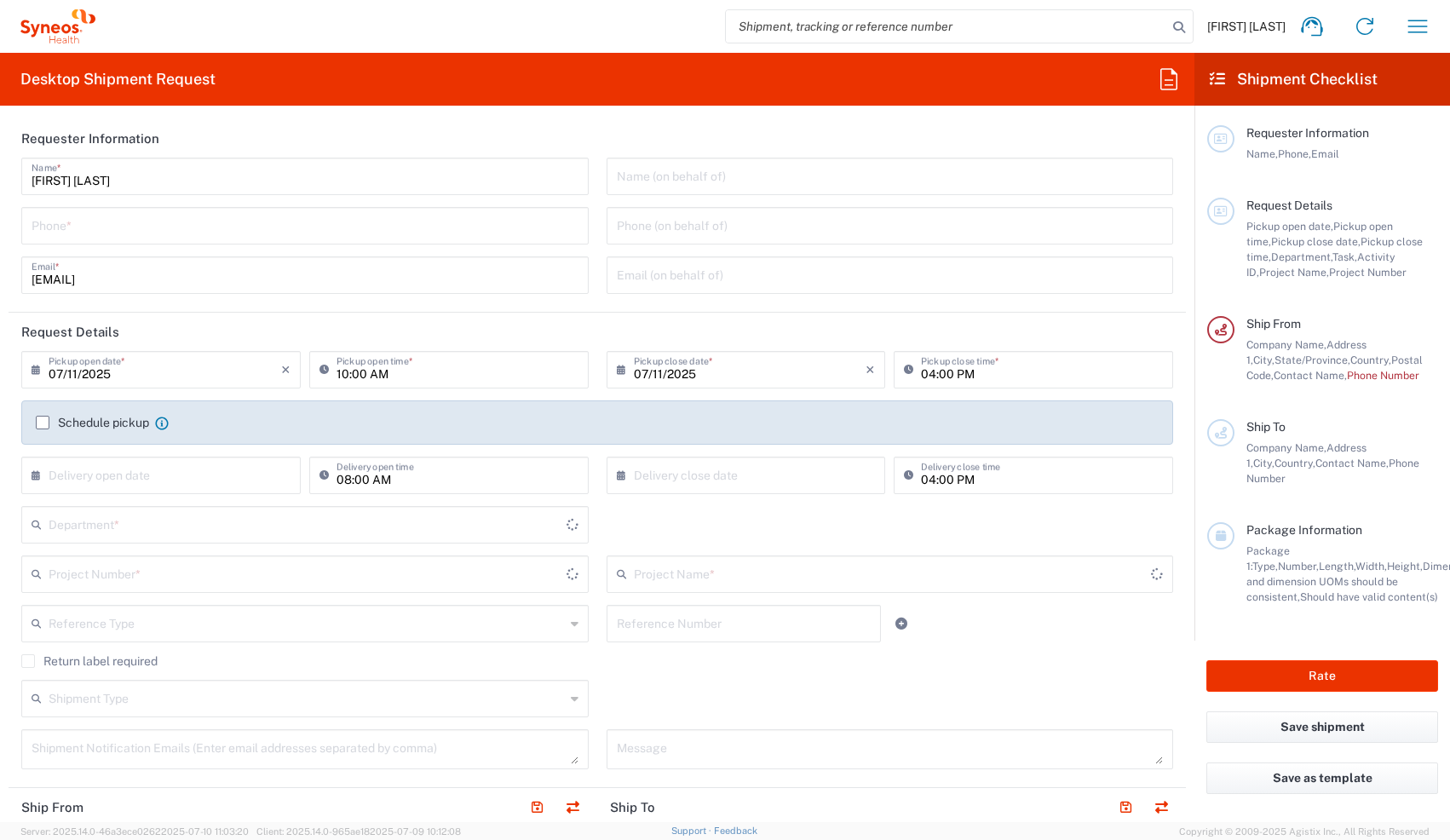 type on "North Carolina" 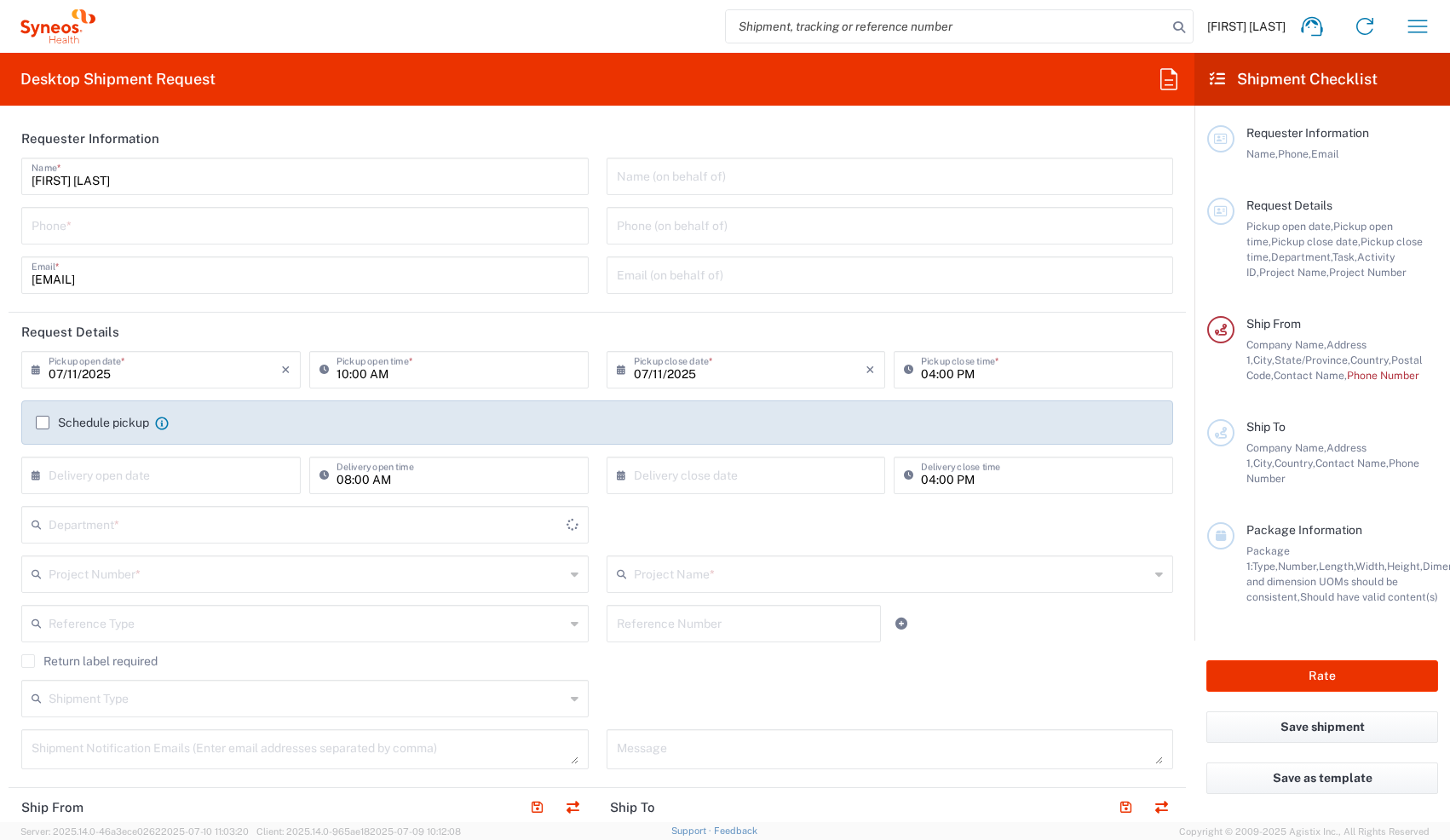 type on "8350" 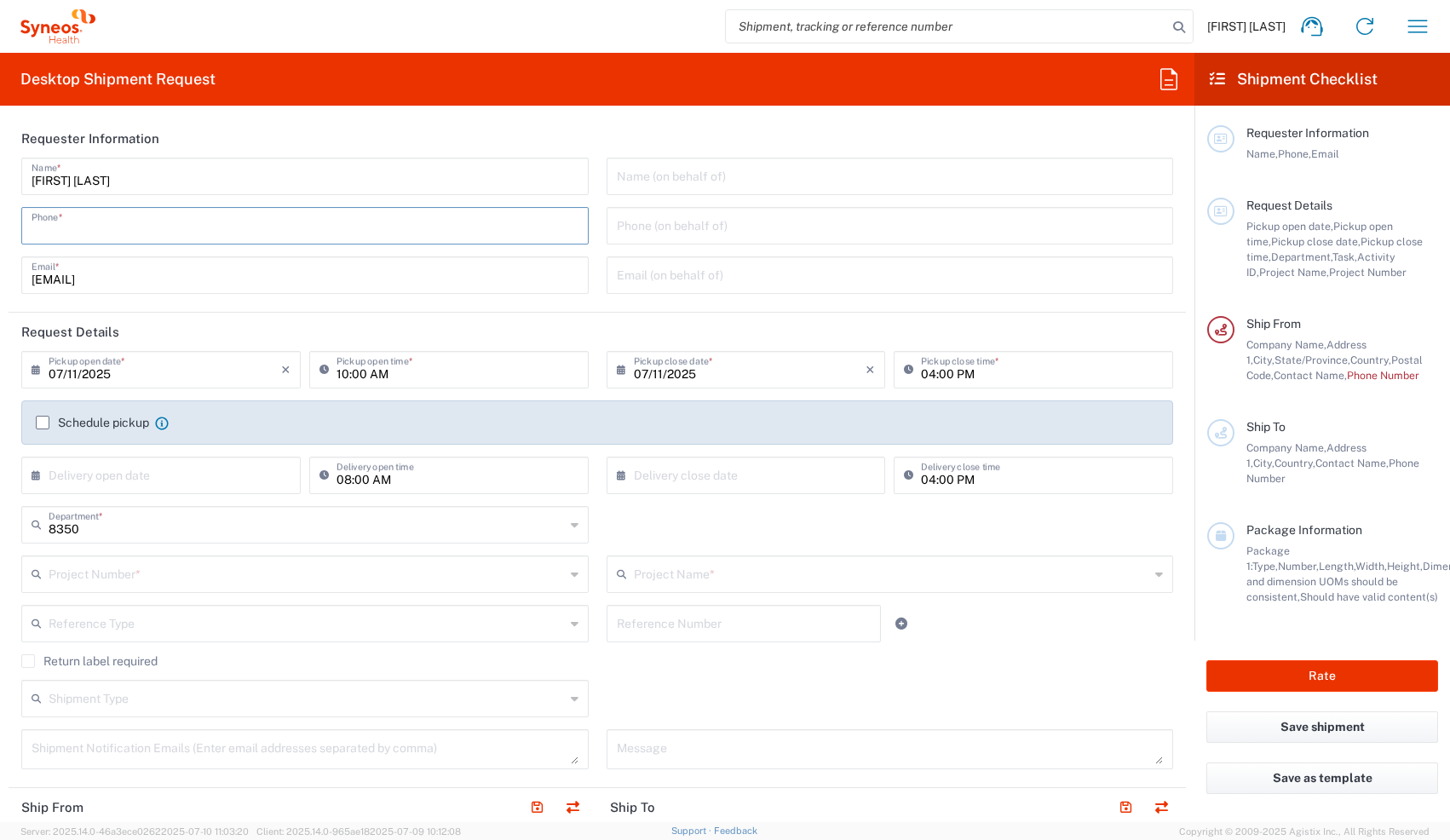 click at bounding box center [305, 224] 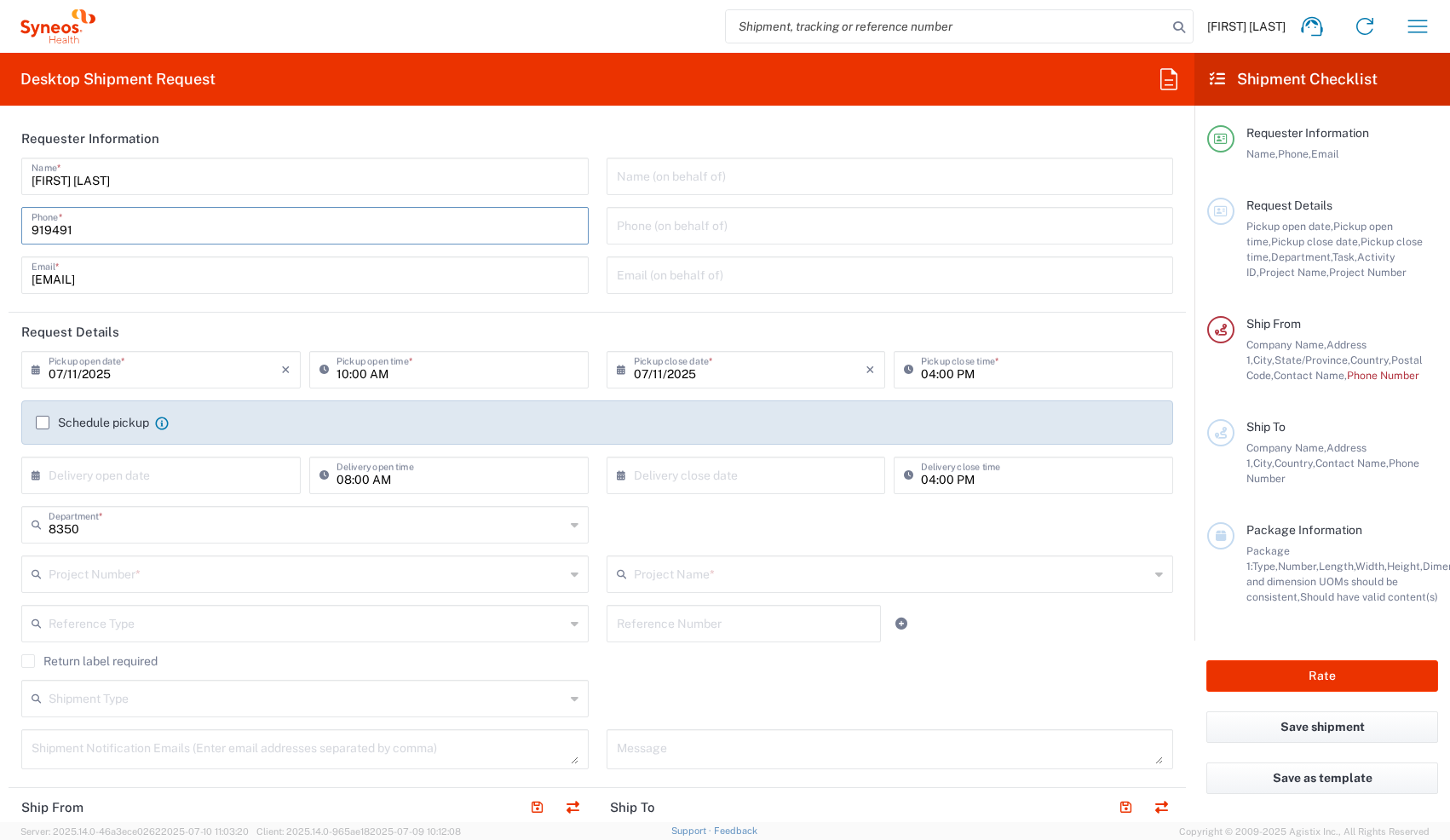 type on "9194913326" 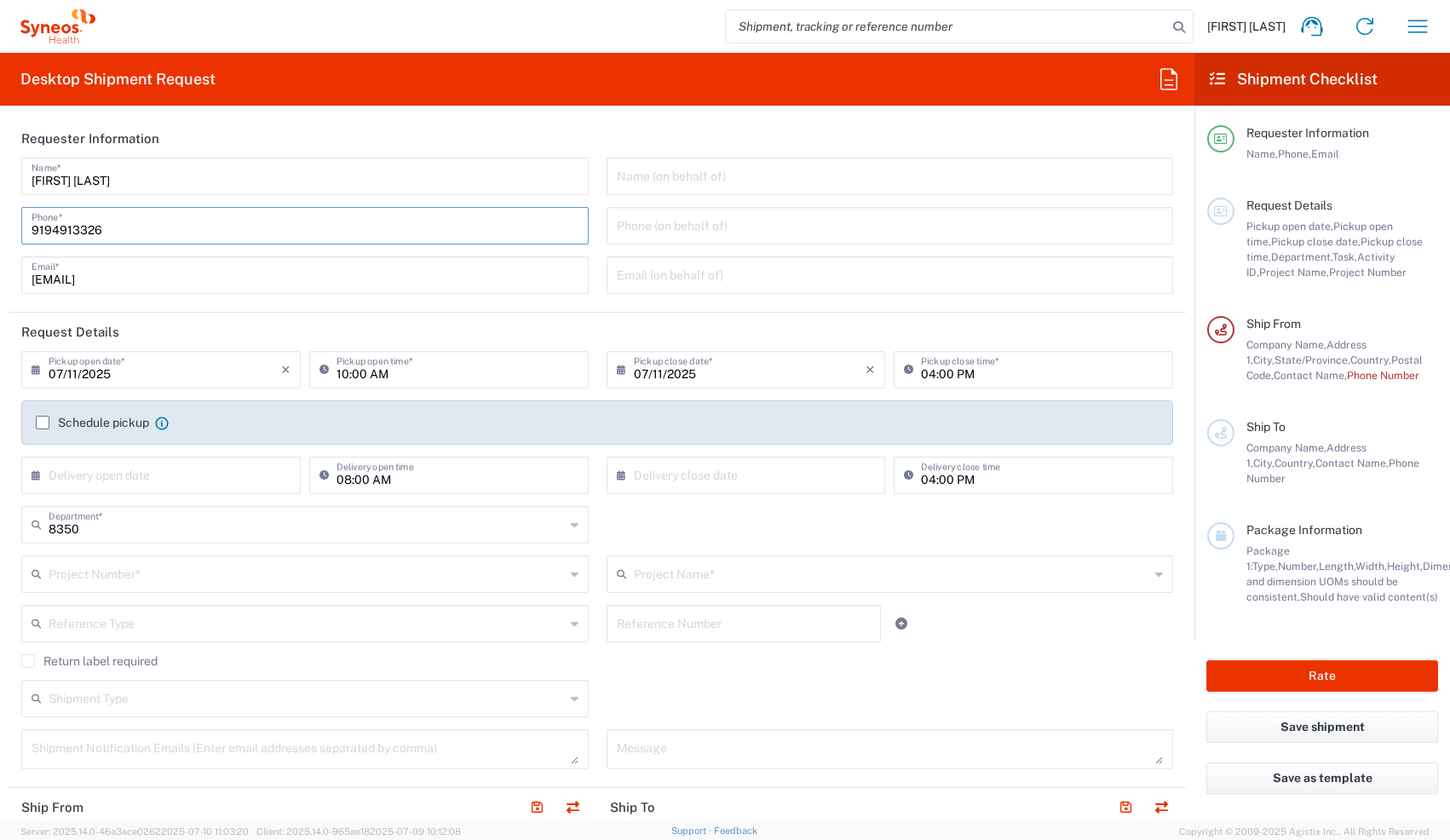 click at bounding box center [307, 572] 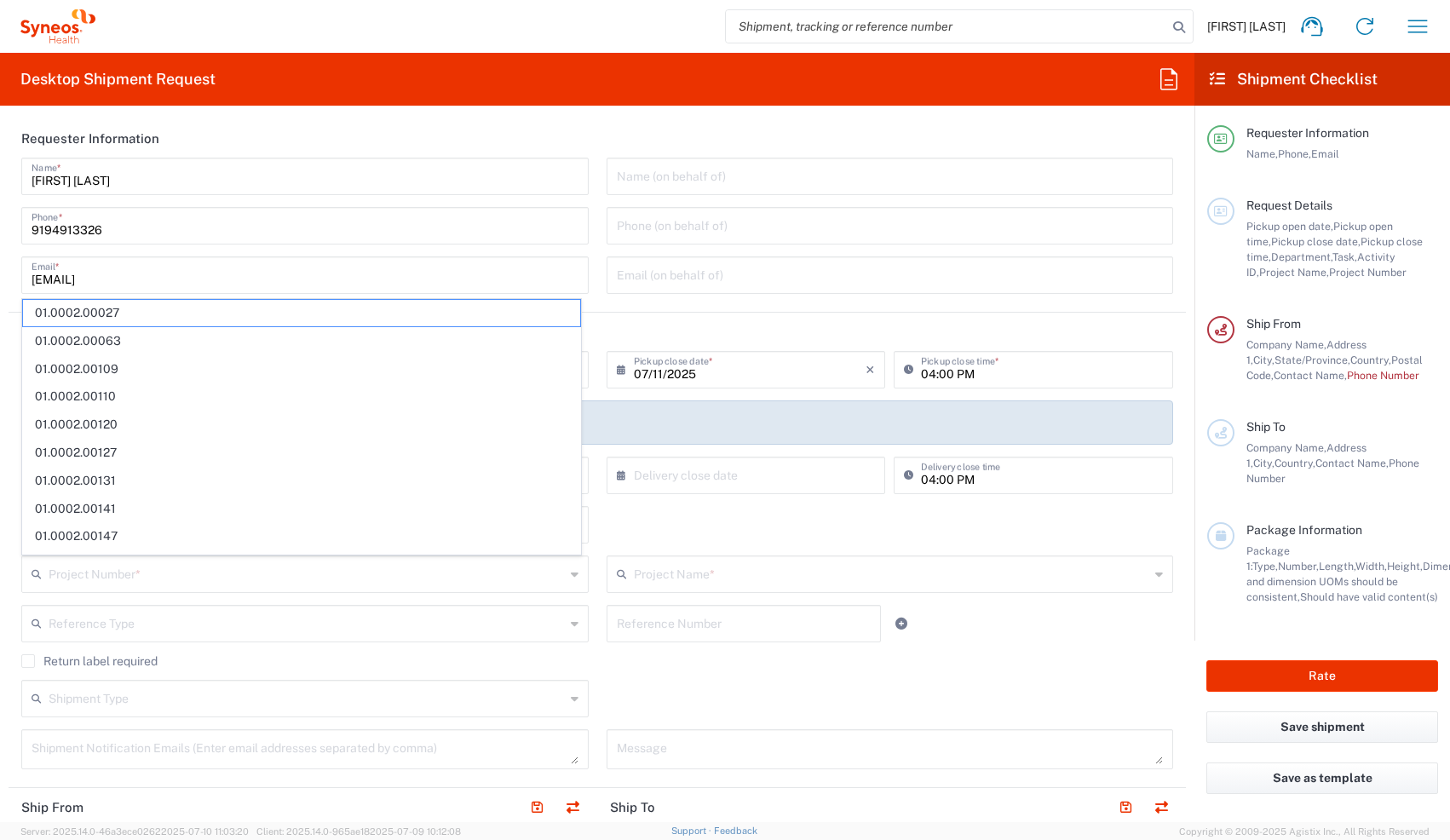 click on "8350  Department  * 8350 3000 3100 3109 3110 3111 3112 3125 3130 3135 3136 3150 3155 3165 3171 3172 3190 3191 3192 3193 3194 3200 3201 3202 3210 3211 Dept 3212 3213 3214 3215 3216 3218 3220 3221 3222 3223 3225 3226 3227 3228 3229 3230 3231 3232 3233 3234 3235 3236 3237 3238 3240" 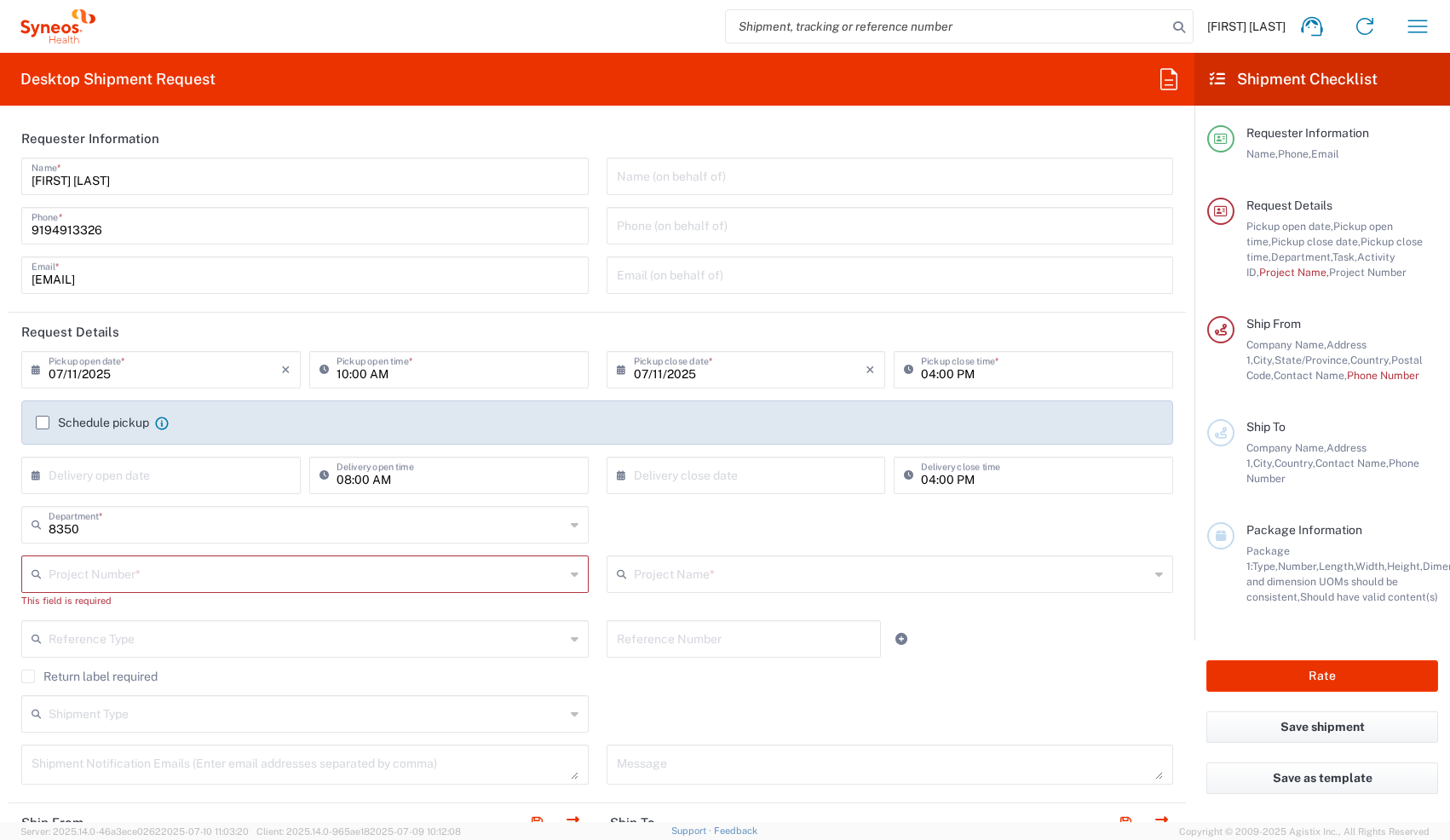 click on "8350 [DEPARTMENT] *" 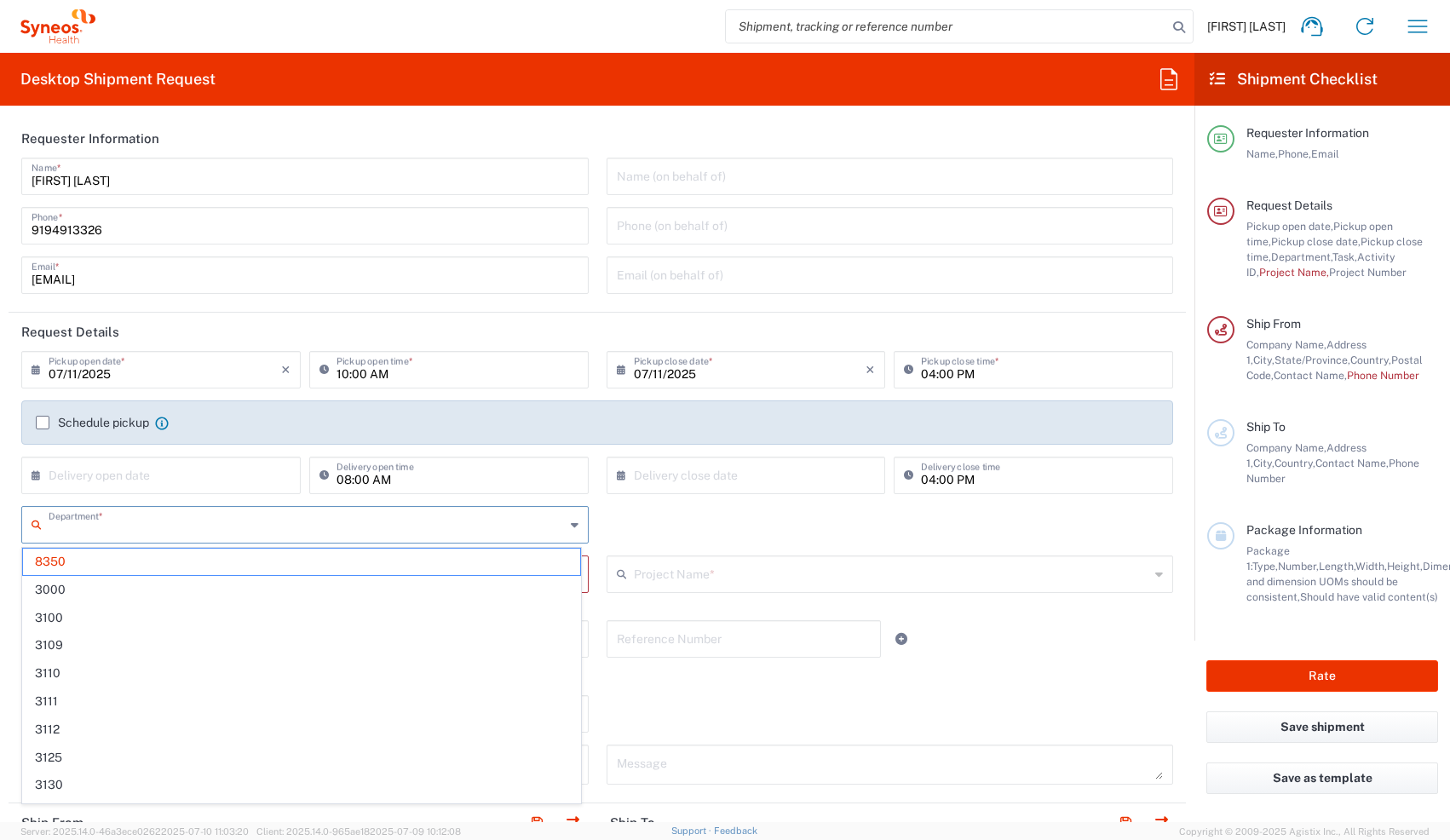 click at bounding box center (307, 523) 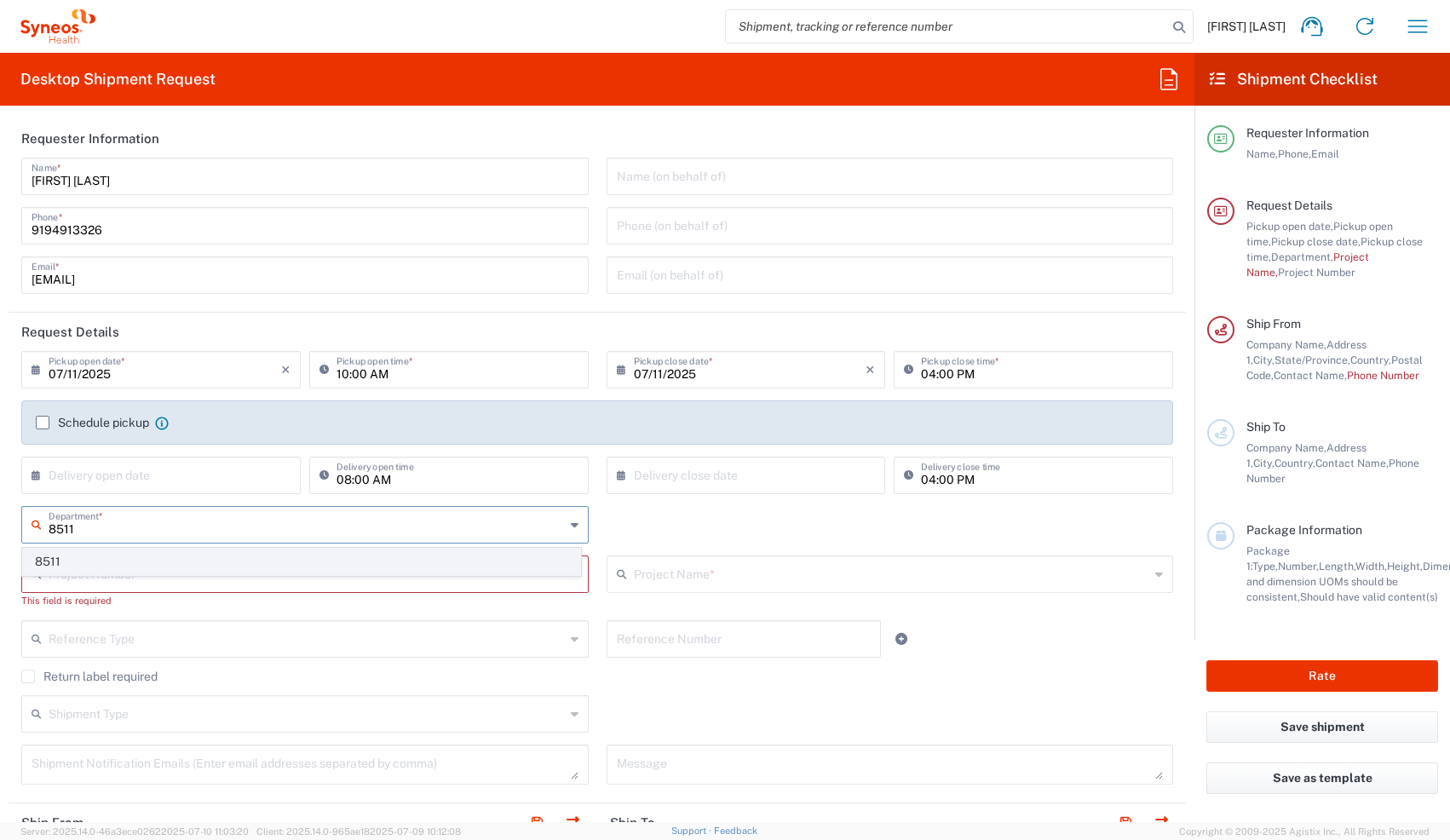 type on "8511" 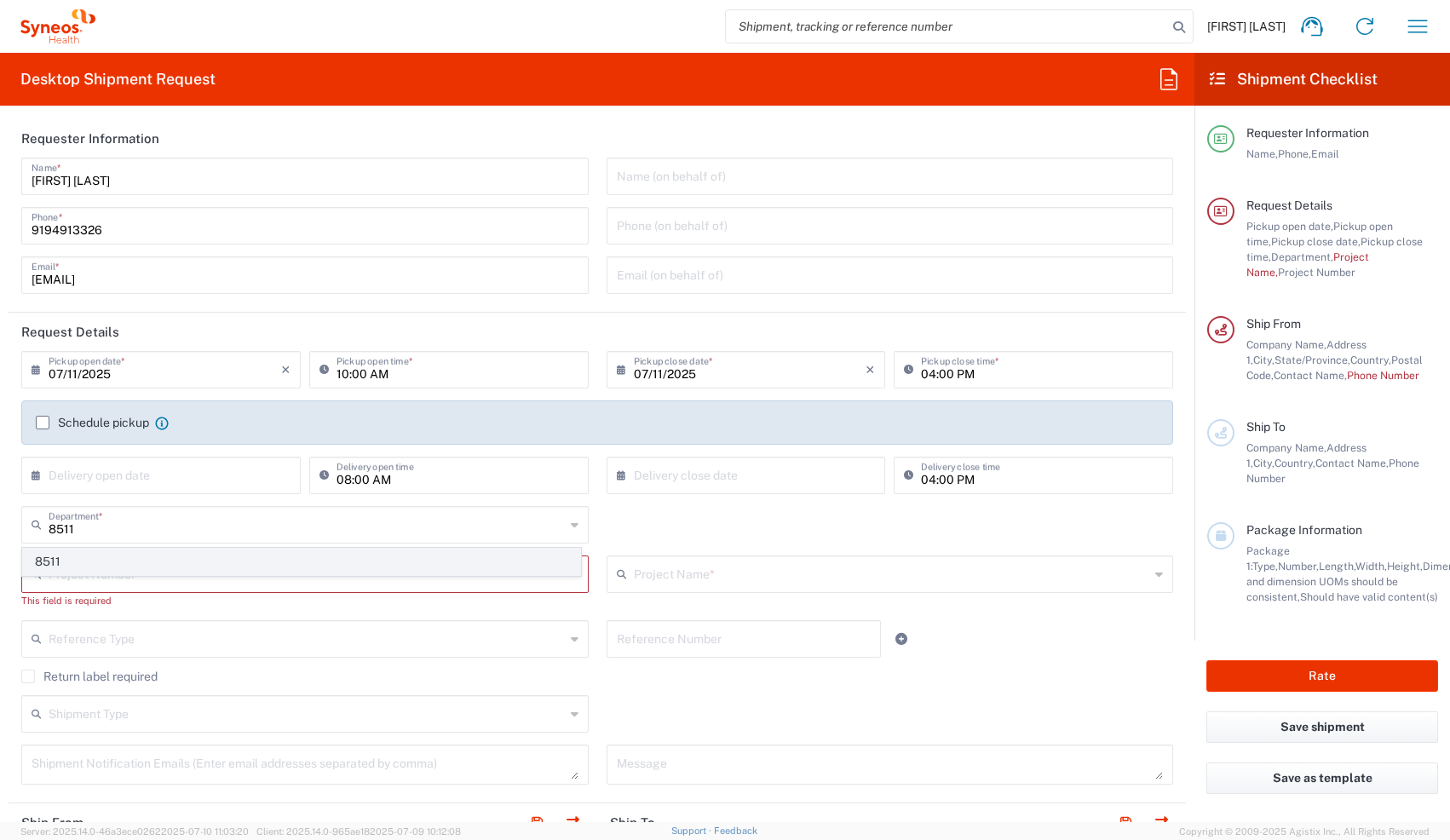 click on "8511" 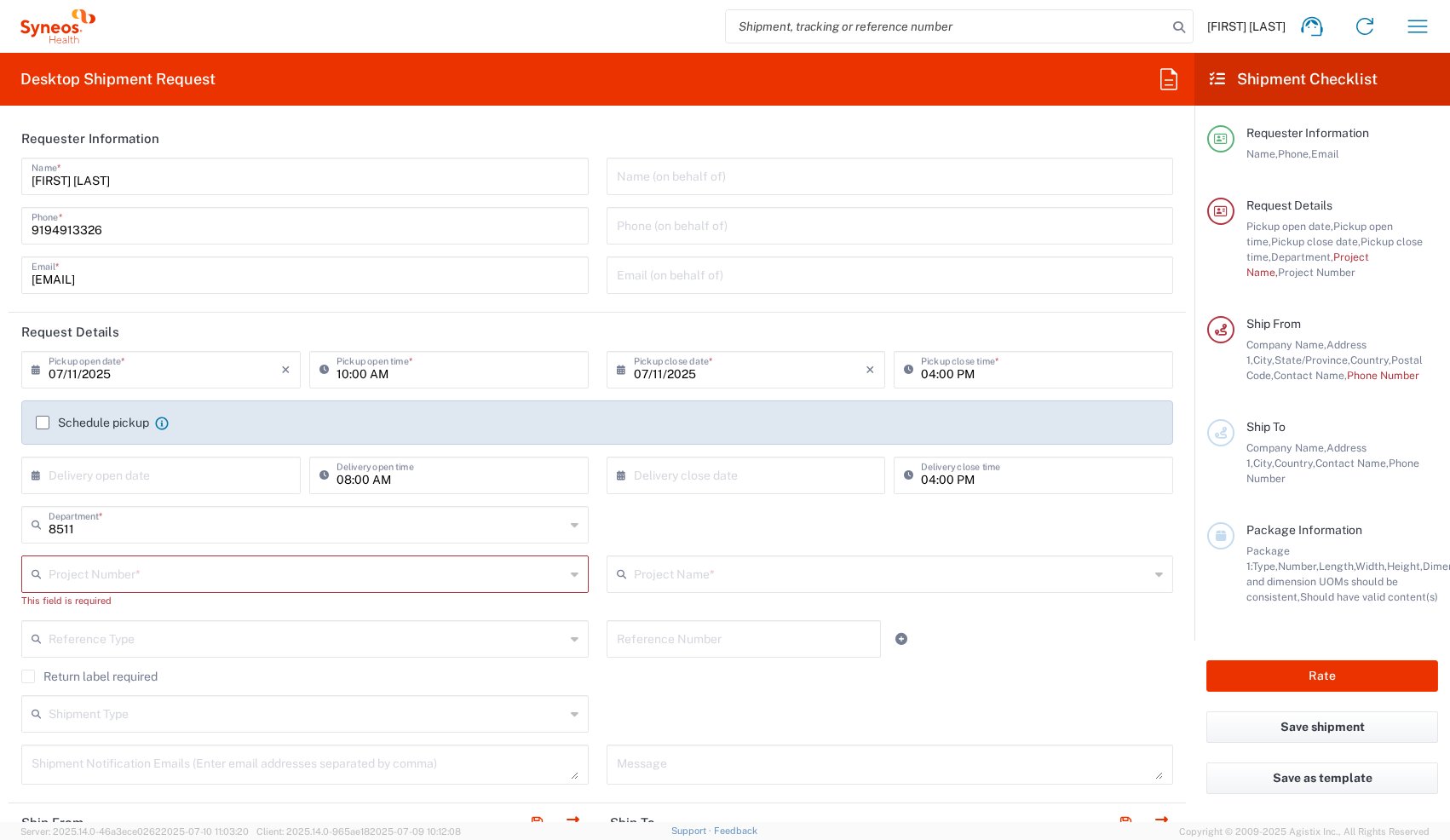 click at bounding box center [307, 572] 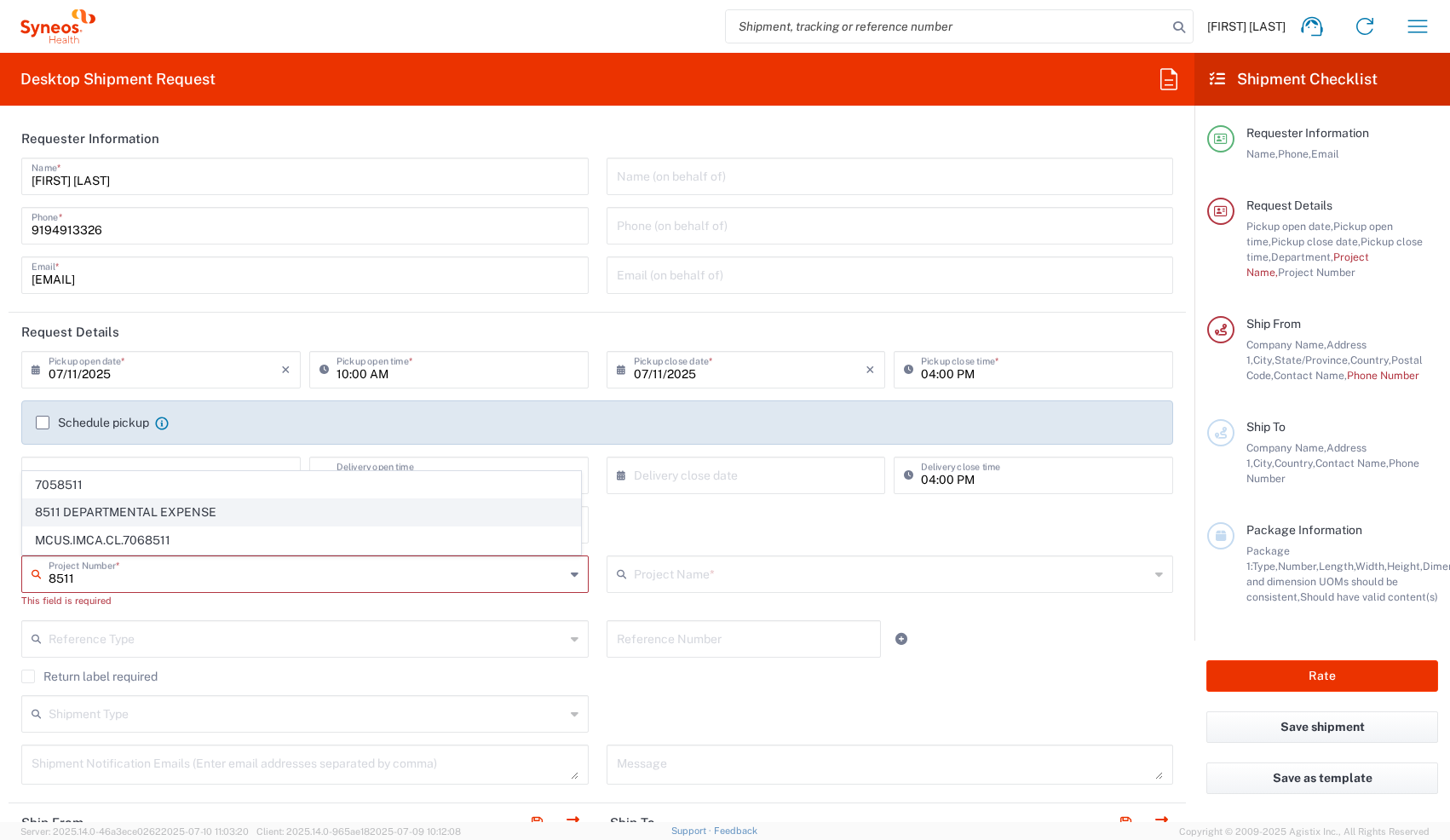 click on "8511 DEPARTMENTAL EXPENSE" 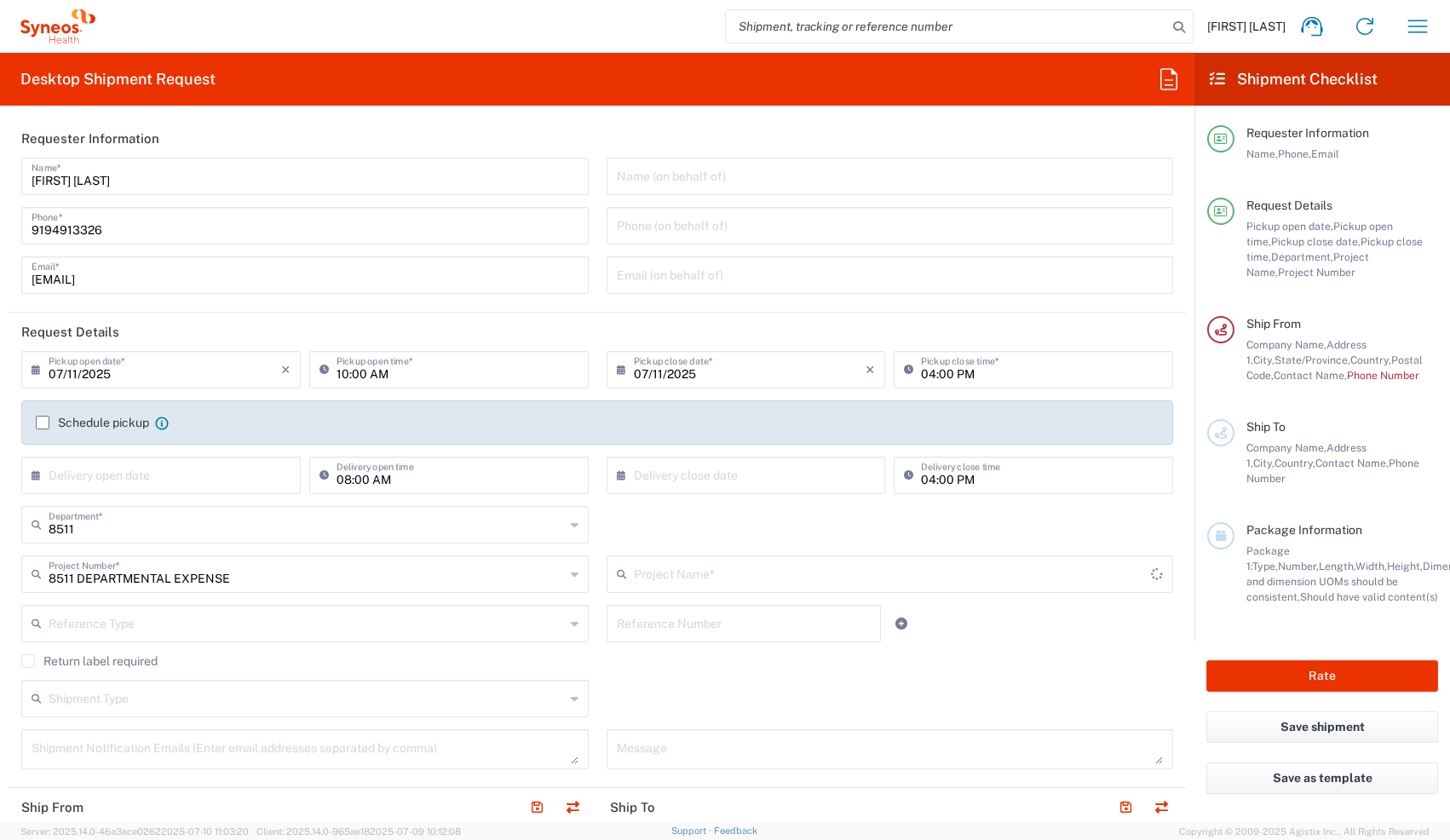 type on "8511 DEPARTMENTAL EXPENSE" 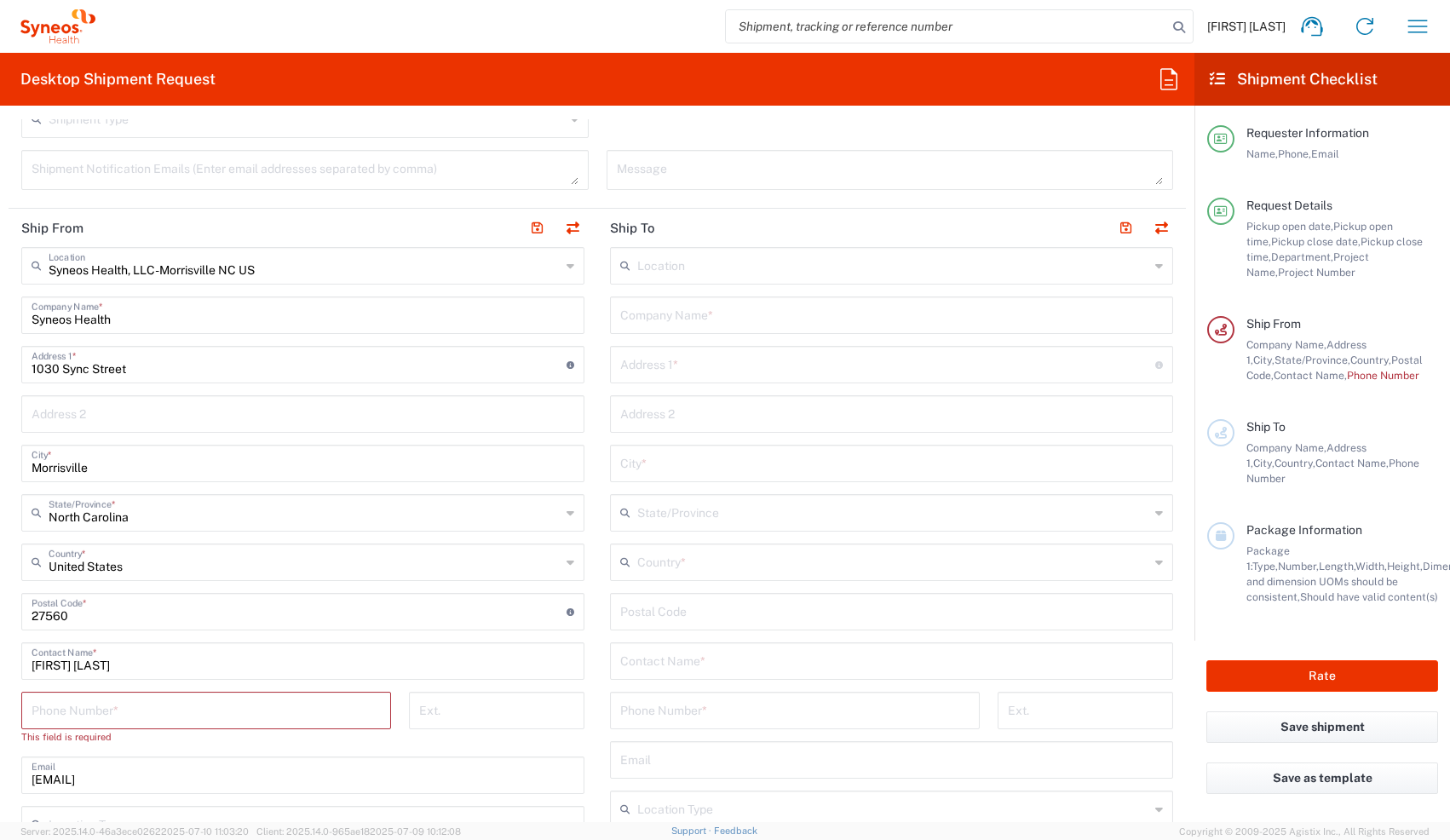 scroll, scrollTop: 589, scrollLeft: 0, axis: vertical 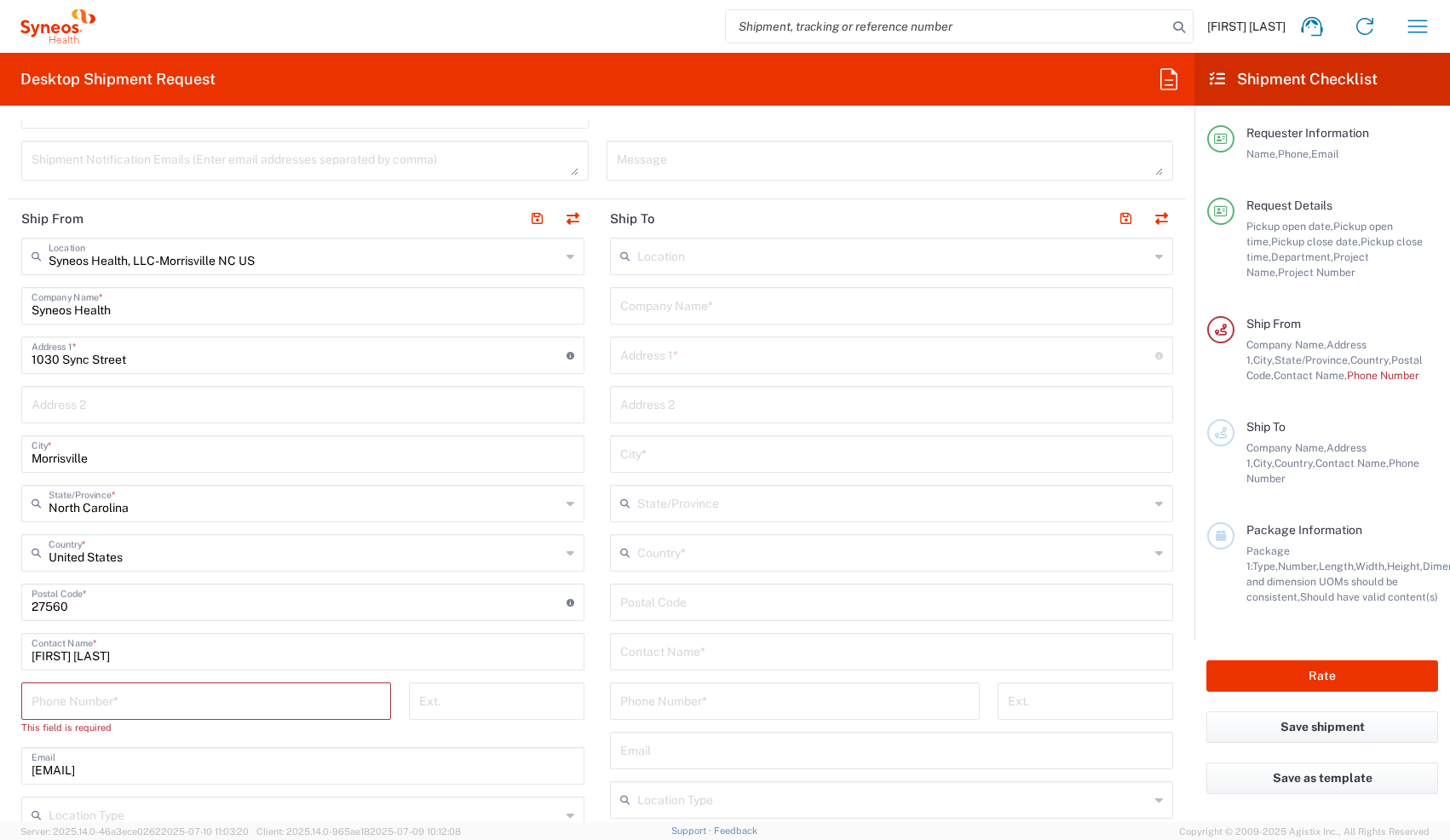 click at bounding box center (206, 699) 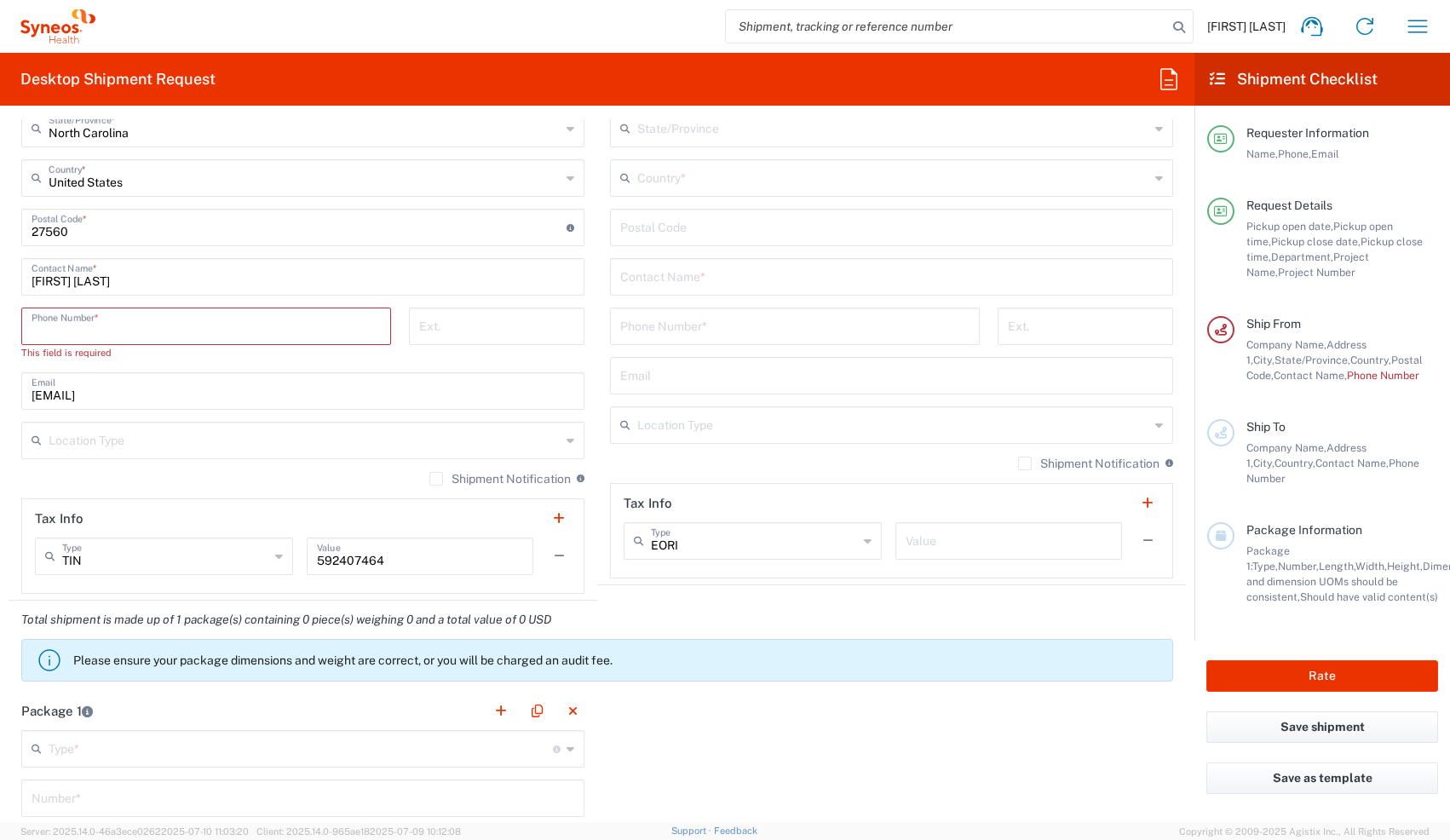 scroll, scrollTop: 963, scrollLeft: 0, axis: vertical 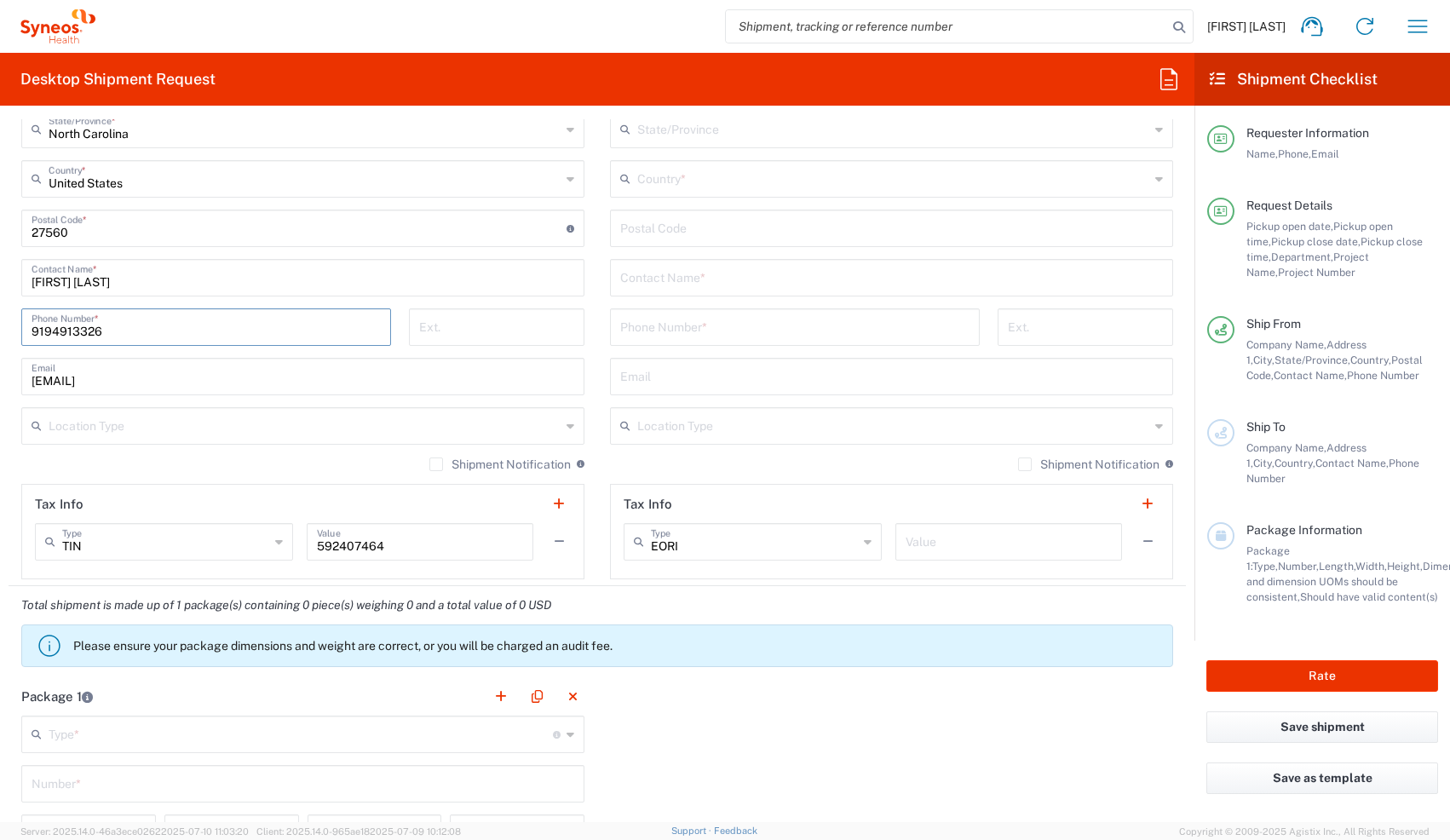 type on "9194913326" 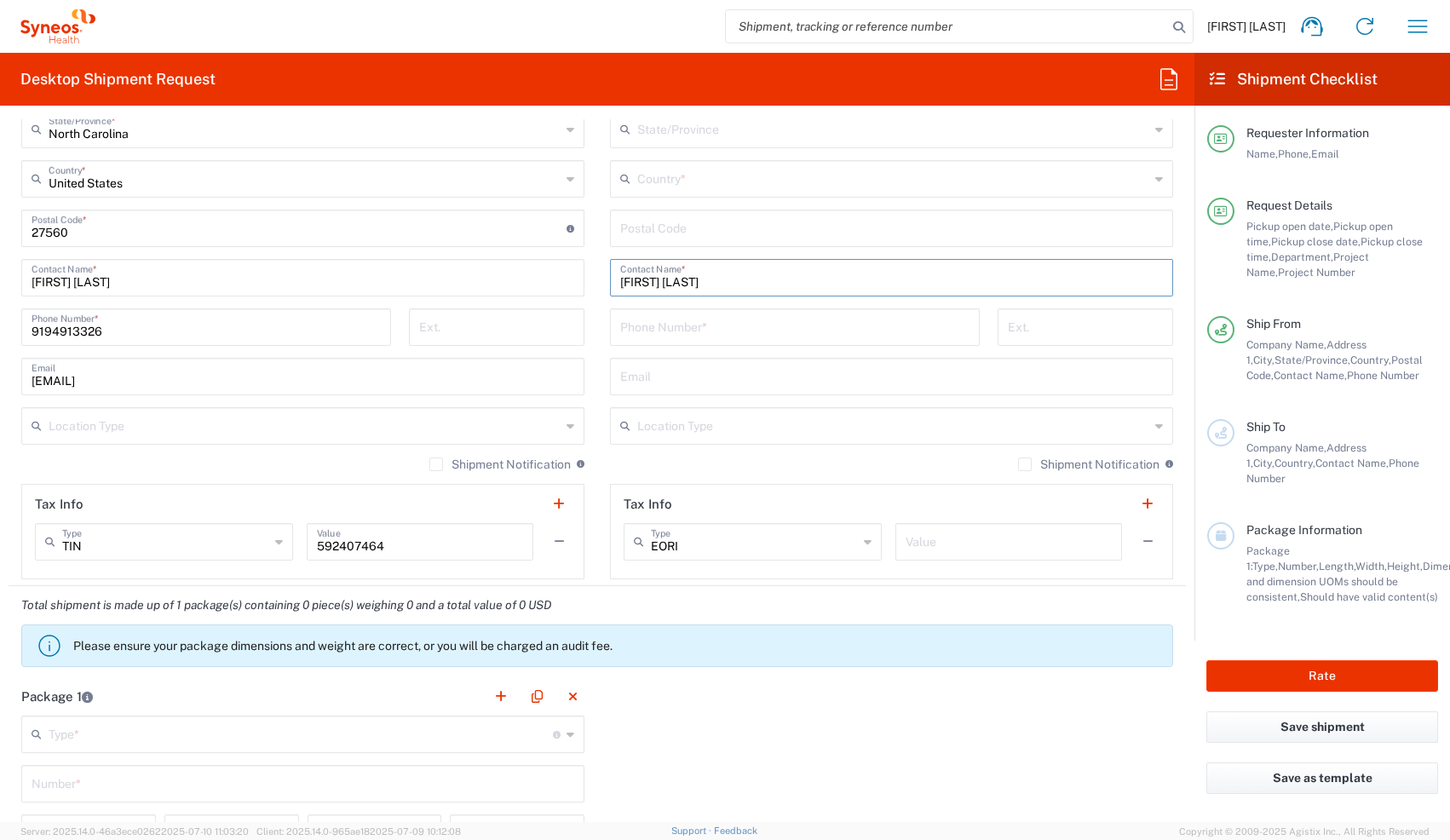 type on "[FIRST] [LAST]" 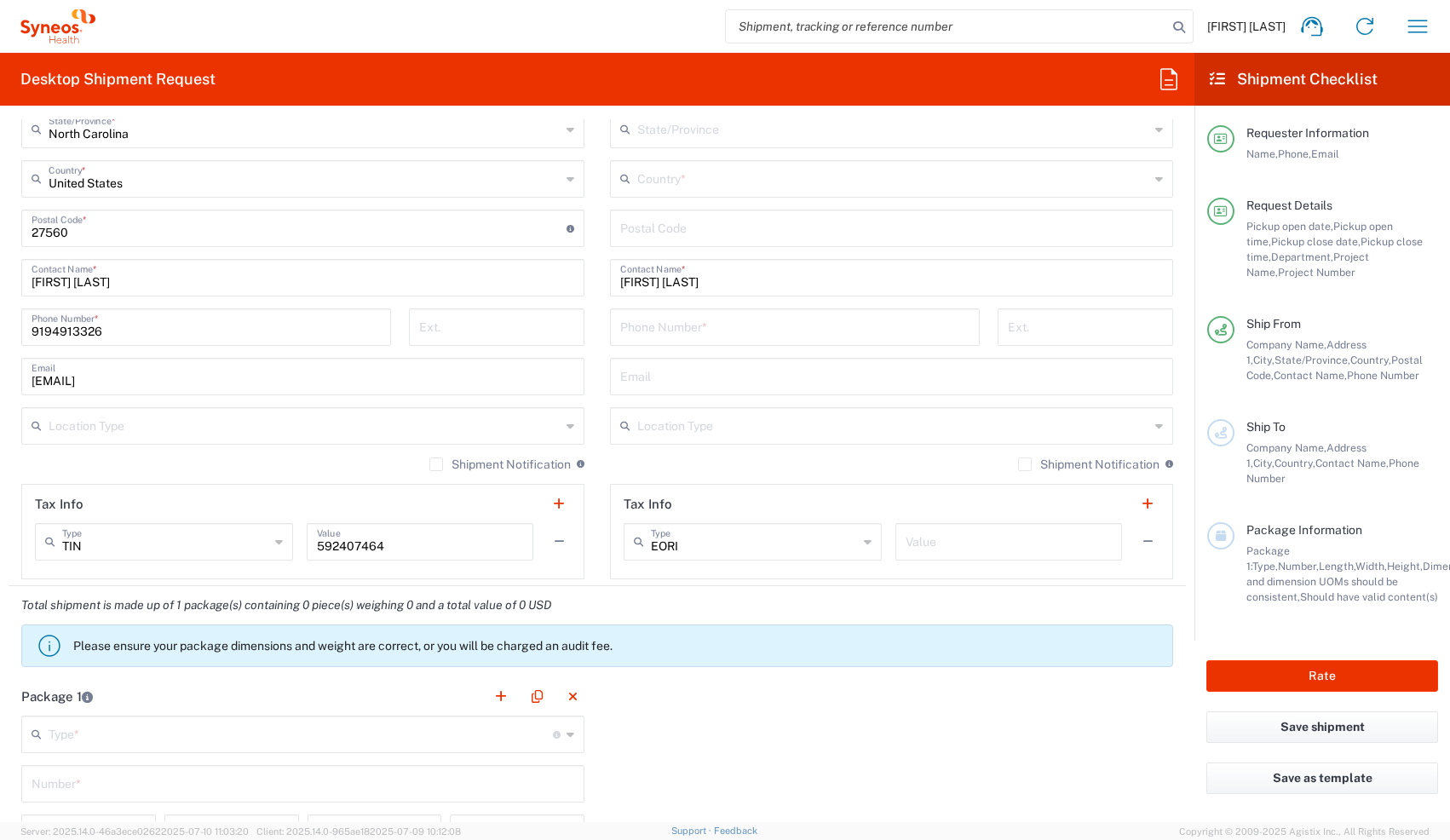 click on "Phone Number  *" 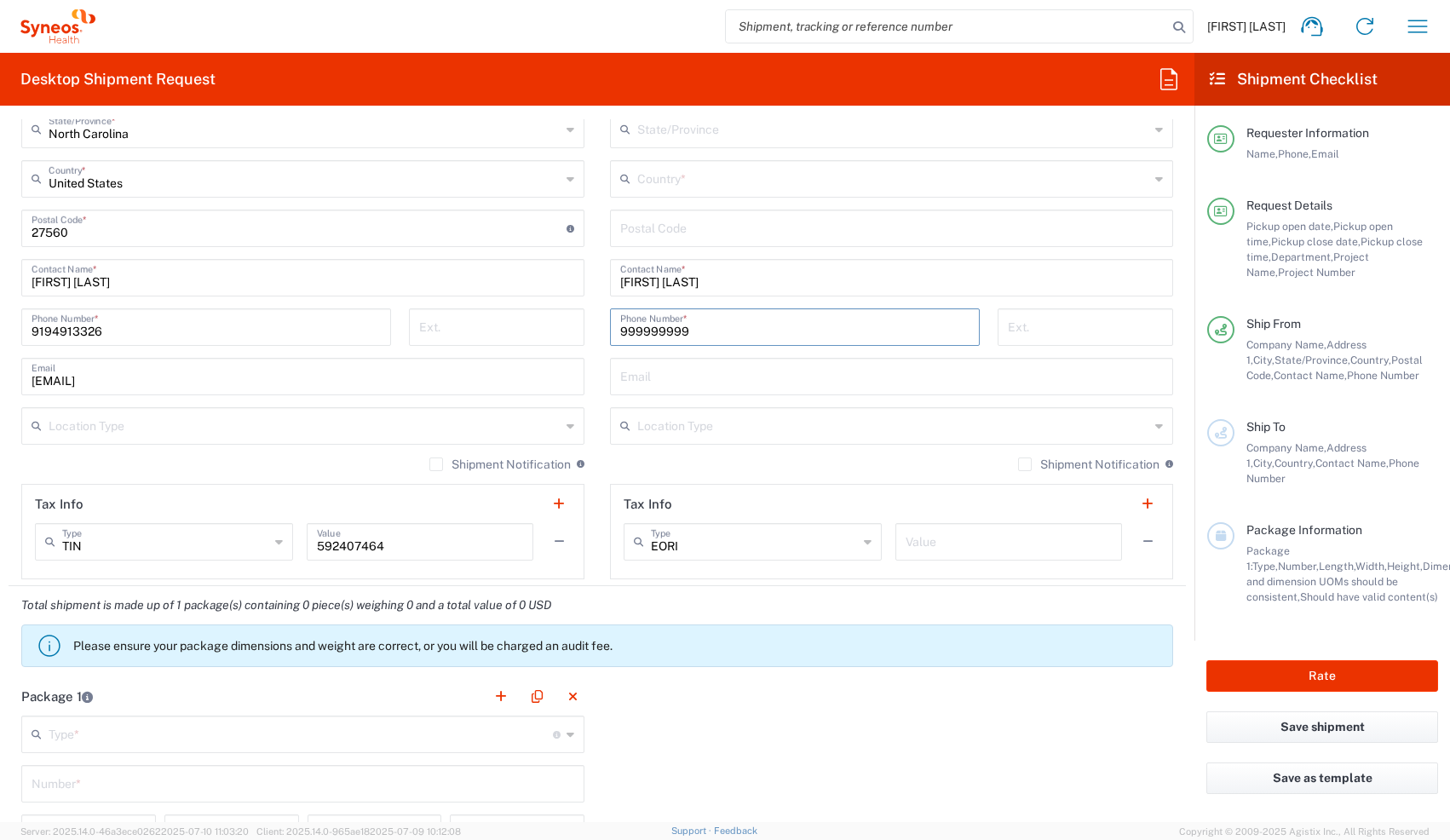 type on "9999999999" 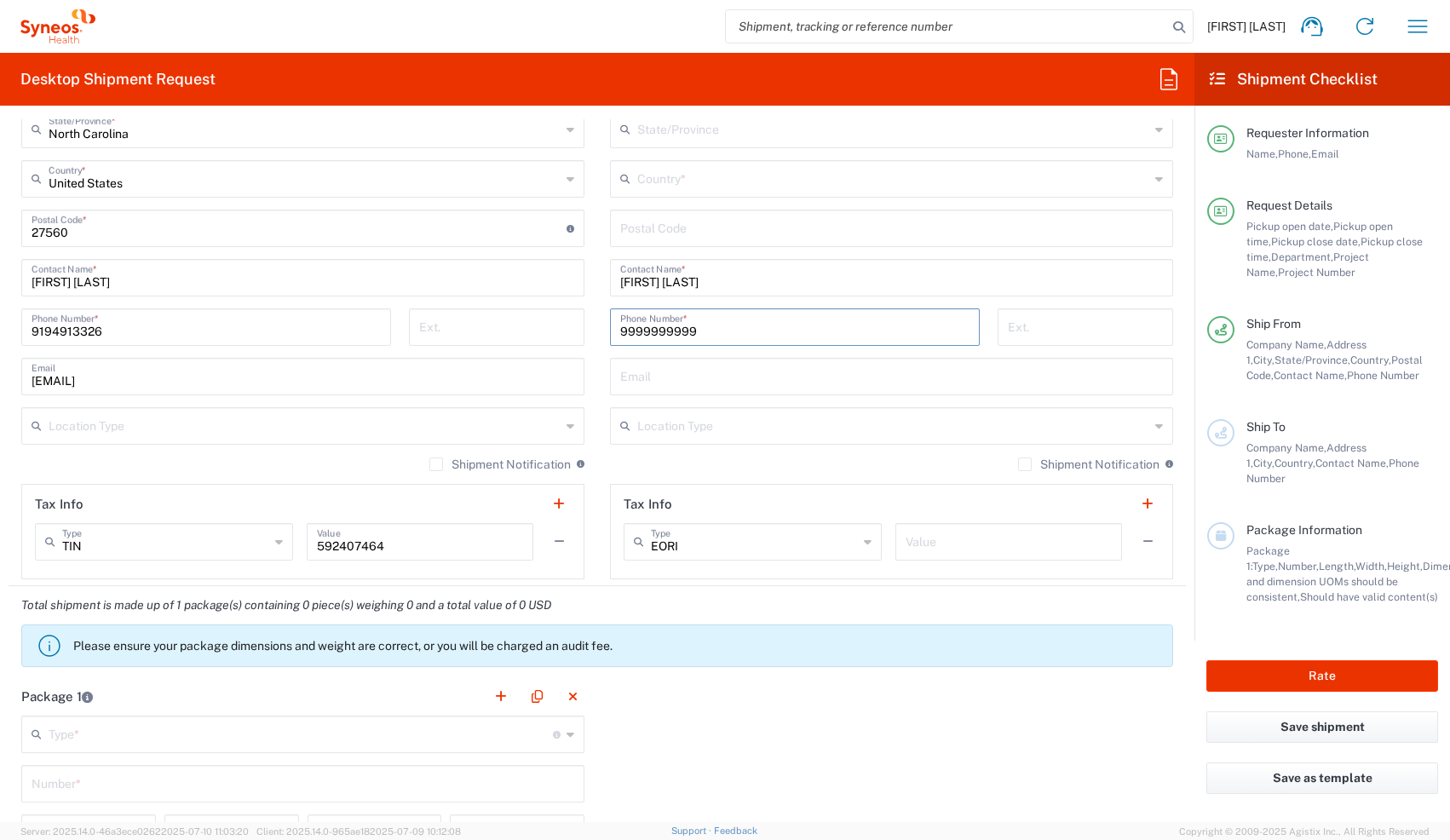 type on "3RD Floor" 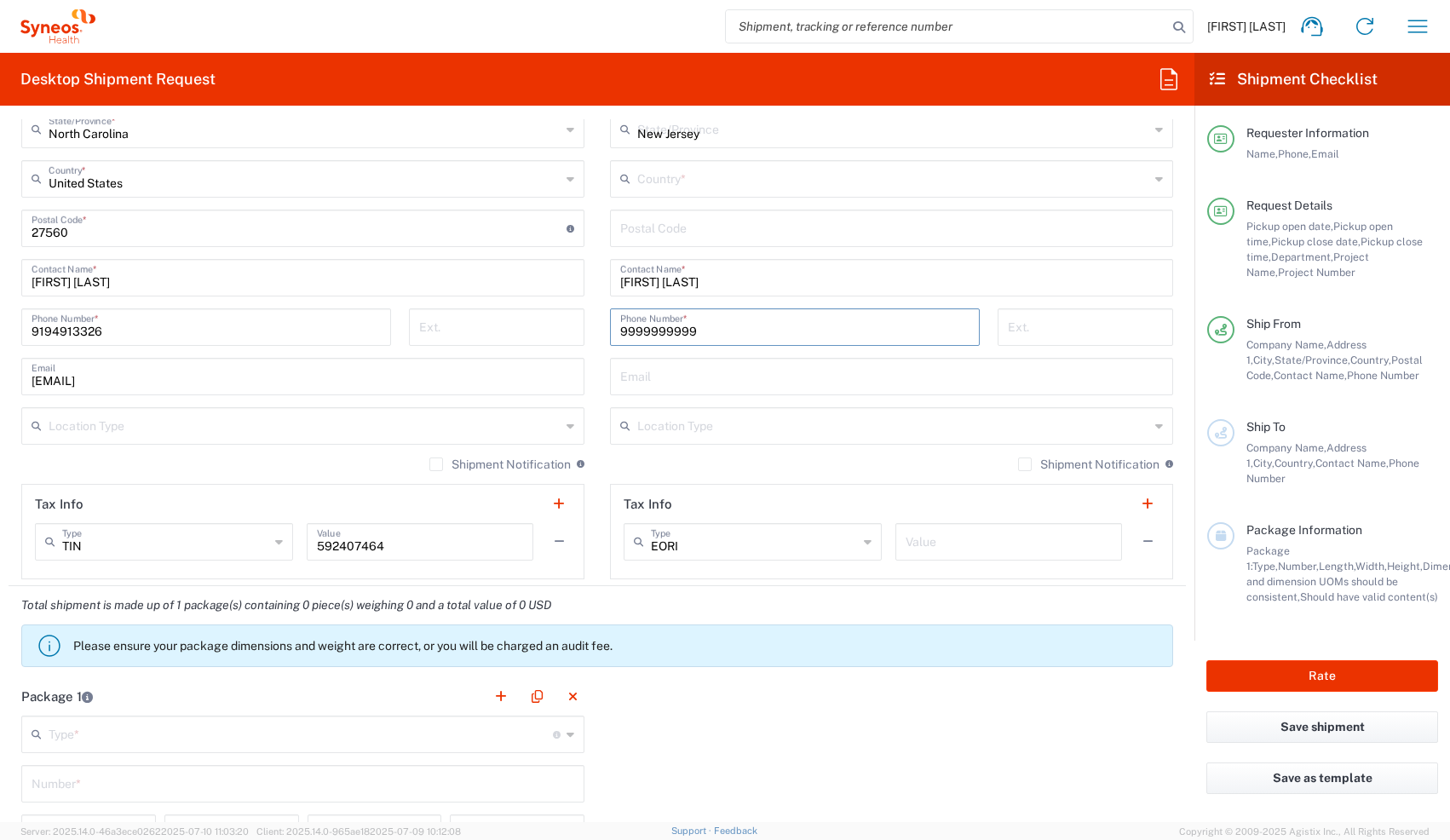 type on "United States" 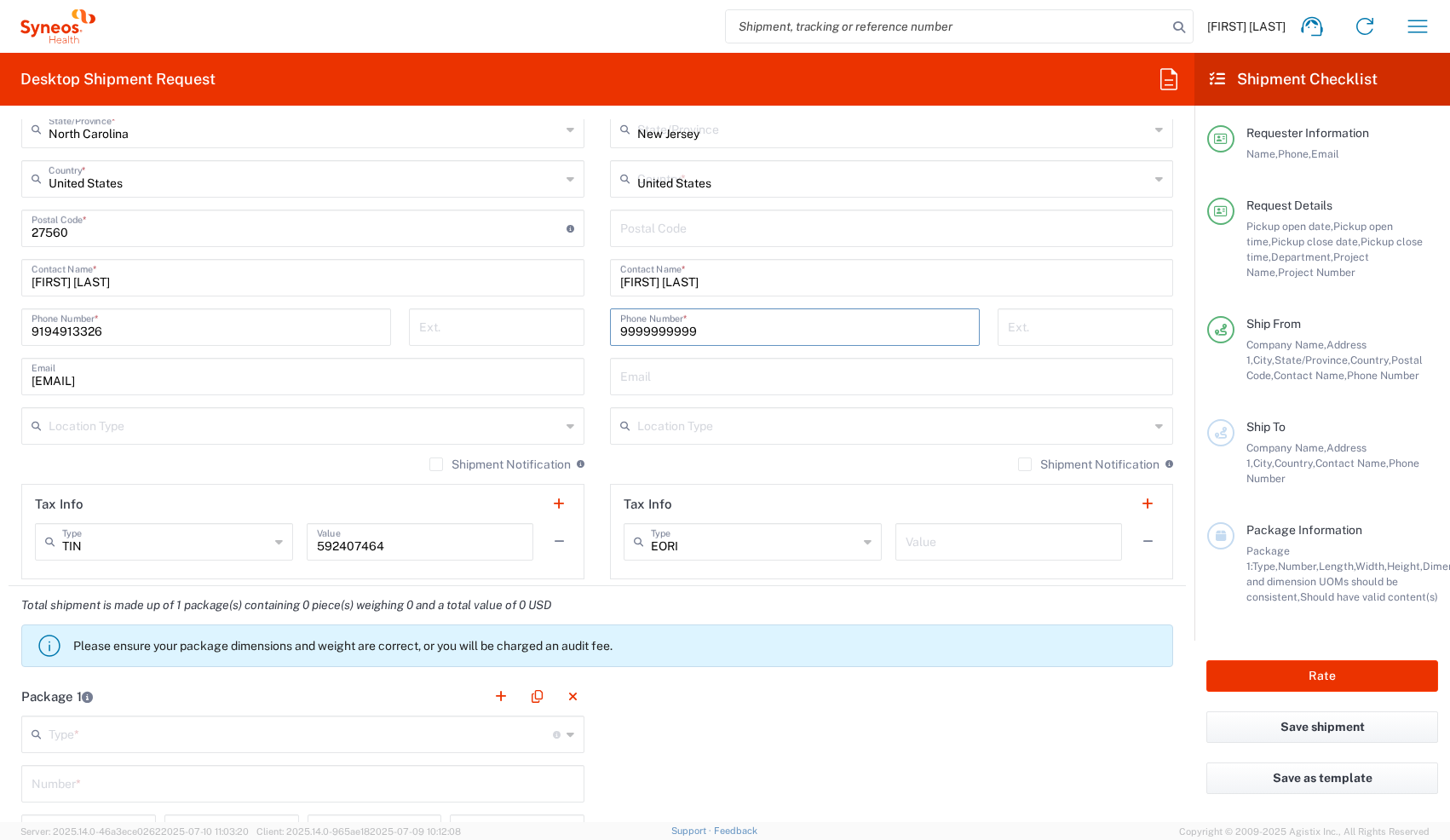 type on "08807" 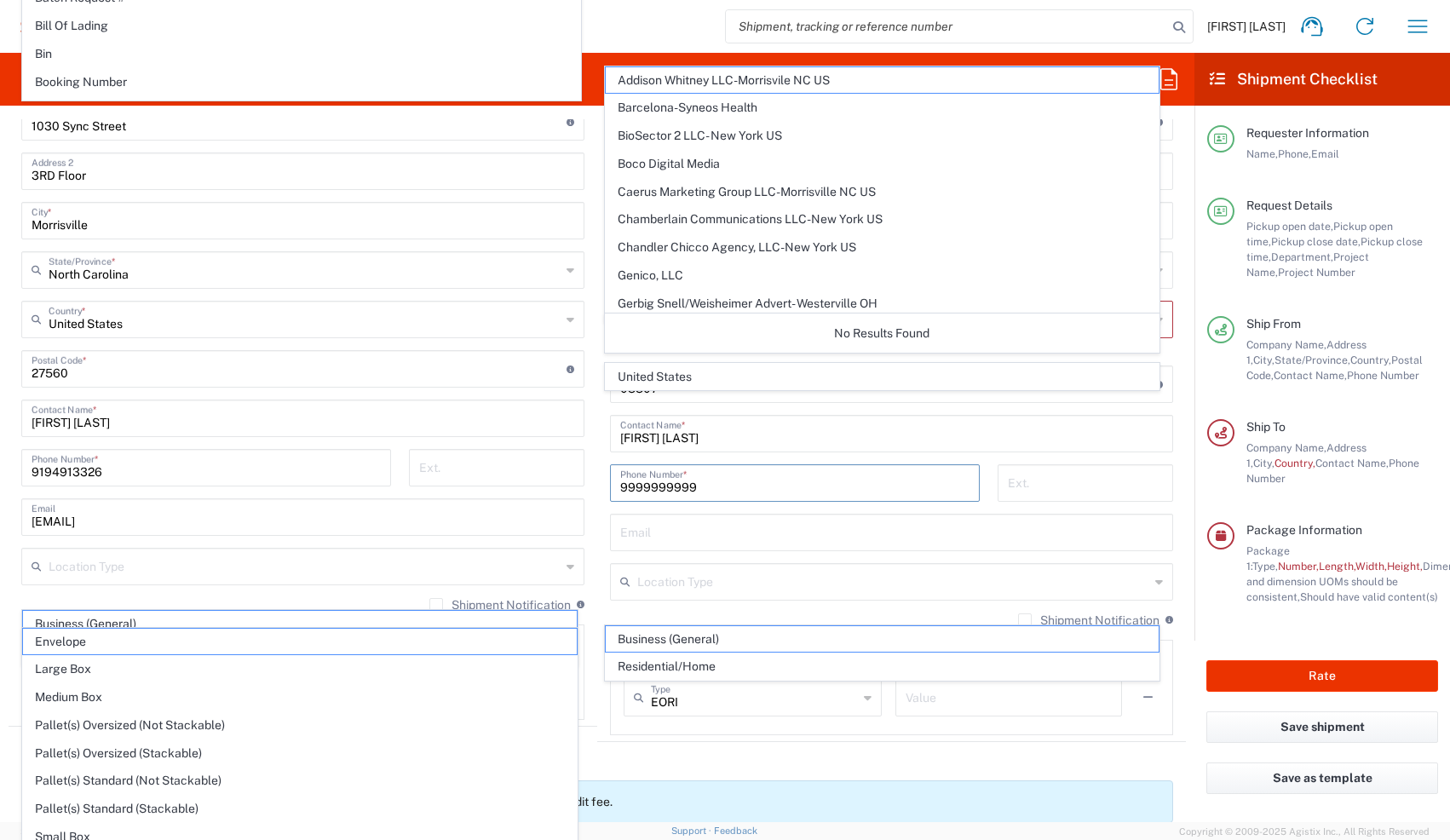 scroll, scrollTop: 842, scrollLeft: 0, axis: vertical 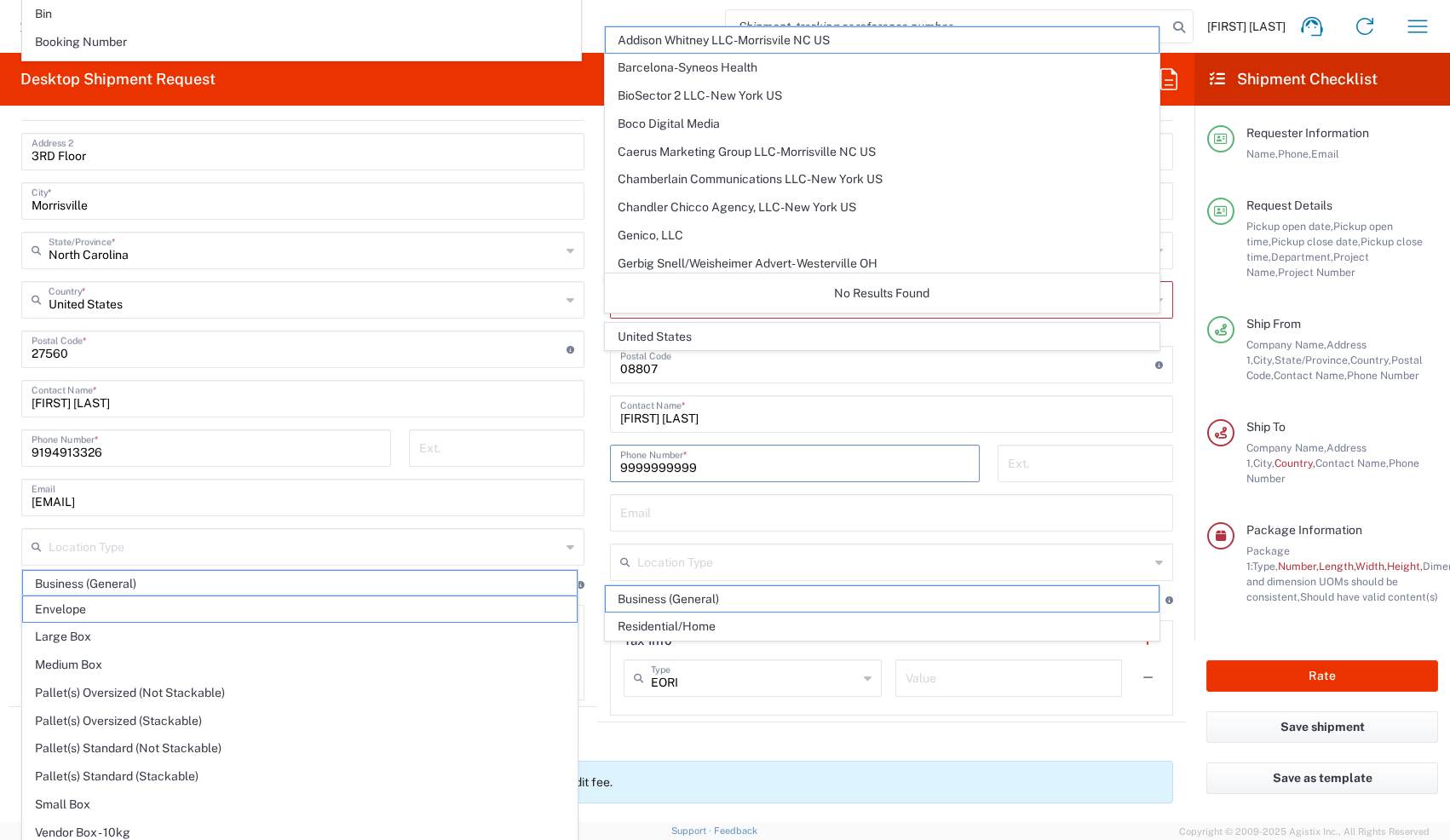 type on "9999999999" 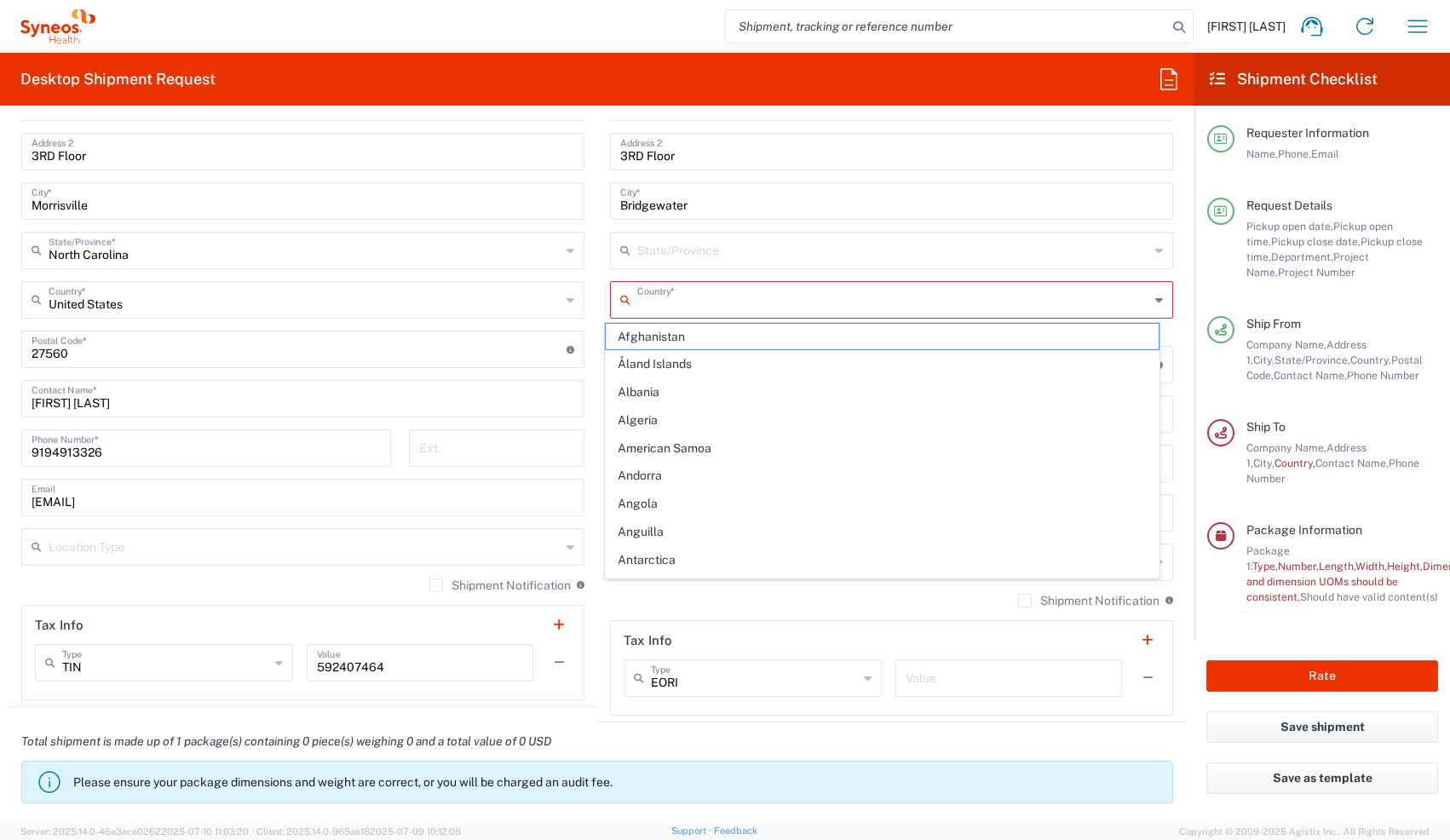click at bounding box center [893, 298] 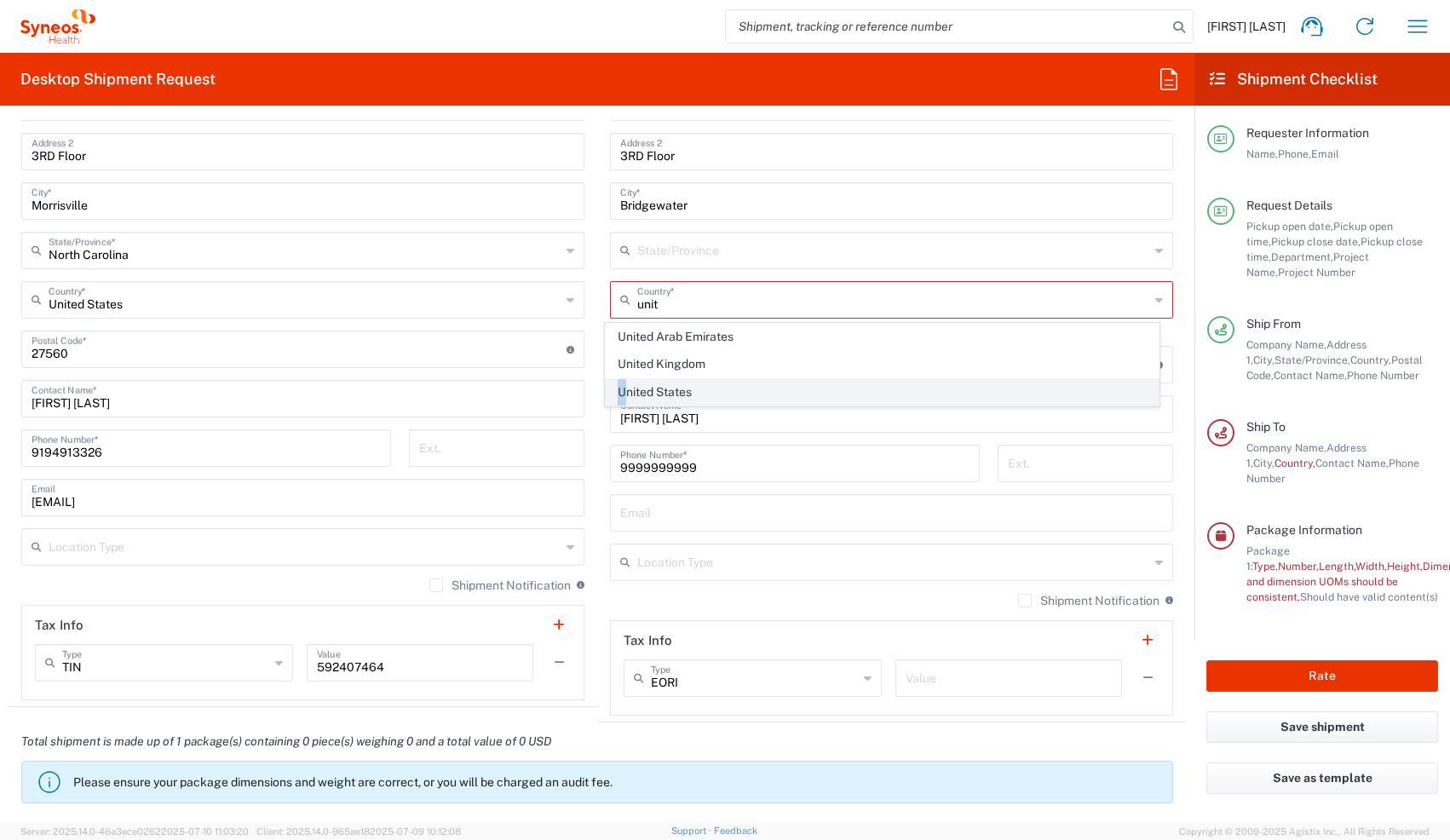 click on "United States" 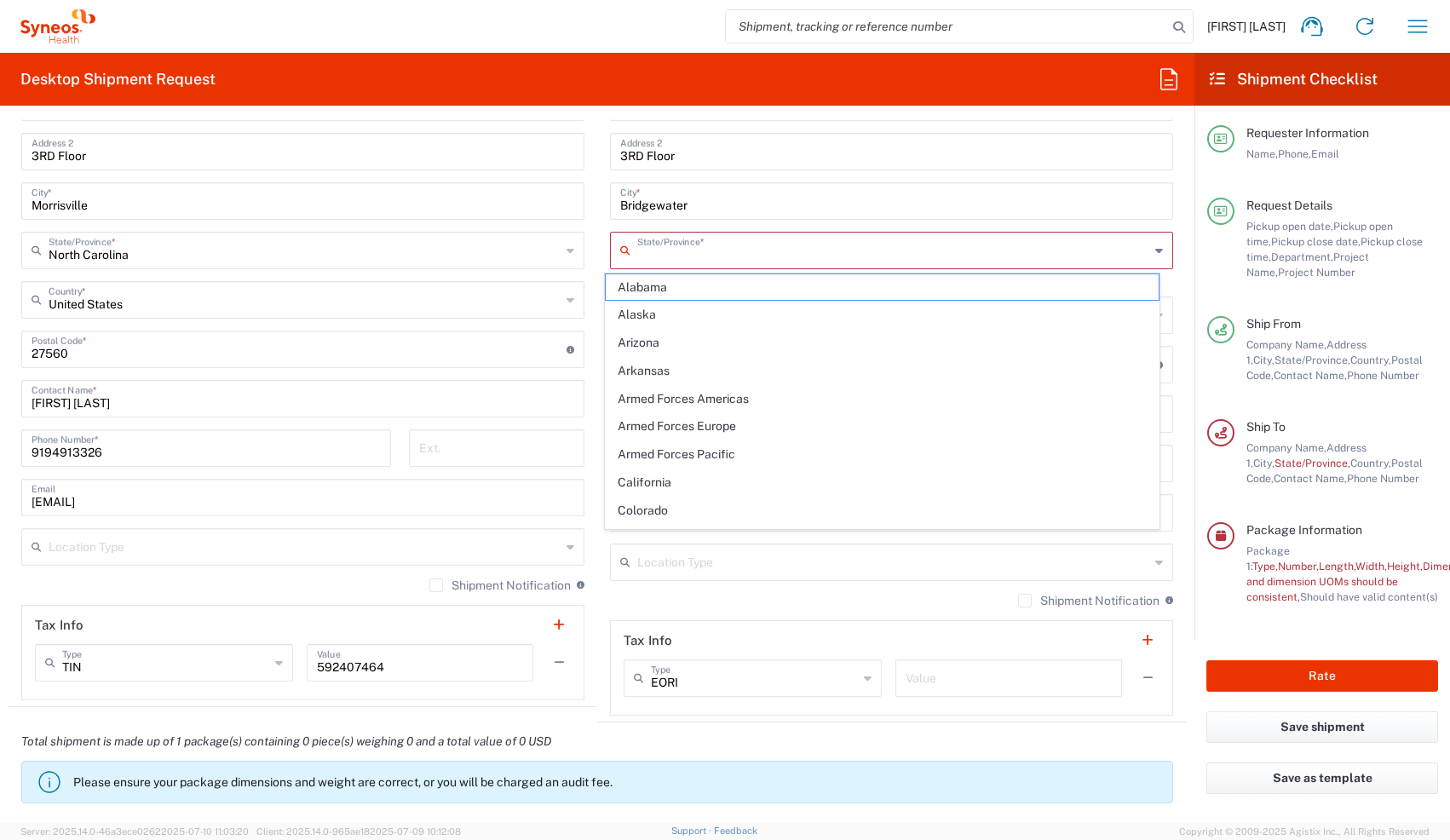 click at bounding box center [893, 249] 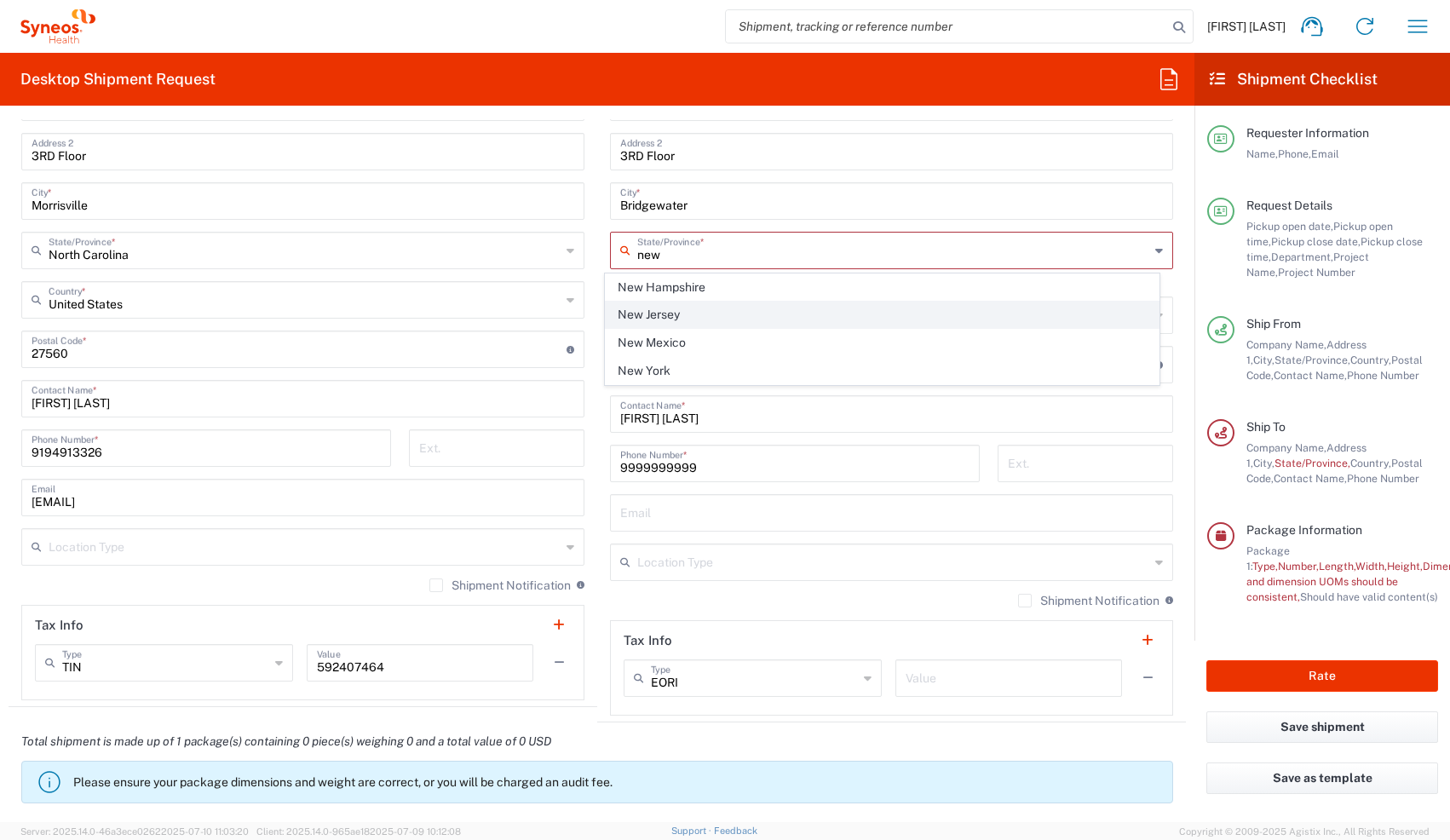 click on "New Jersey" 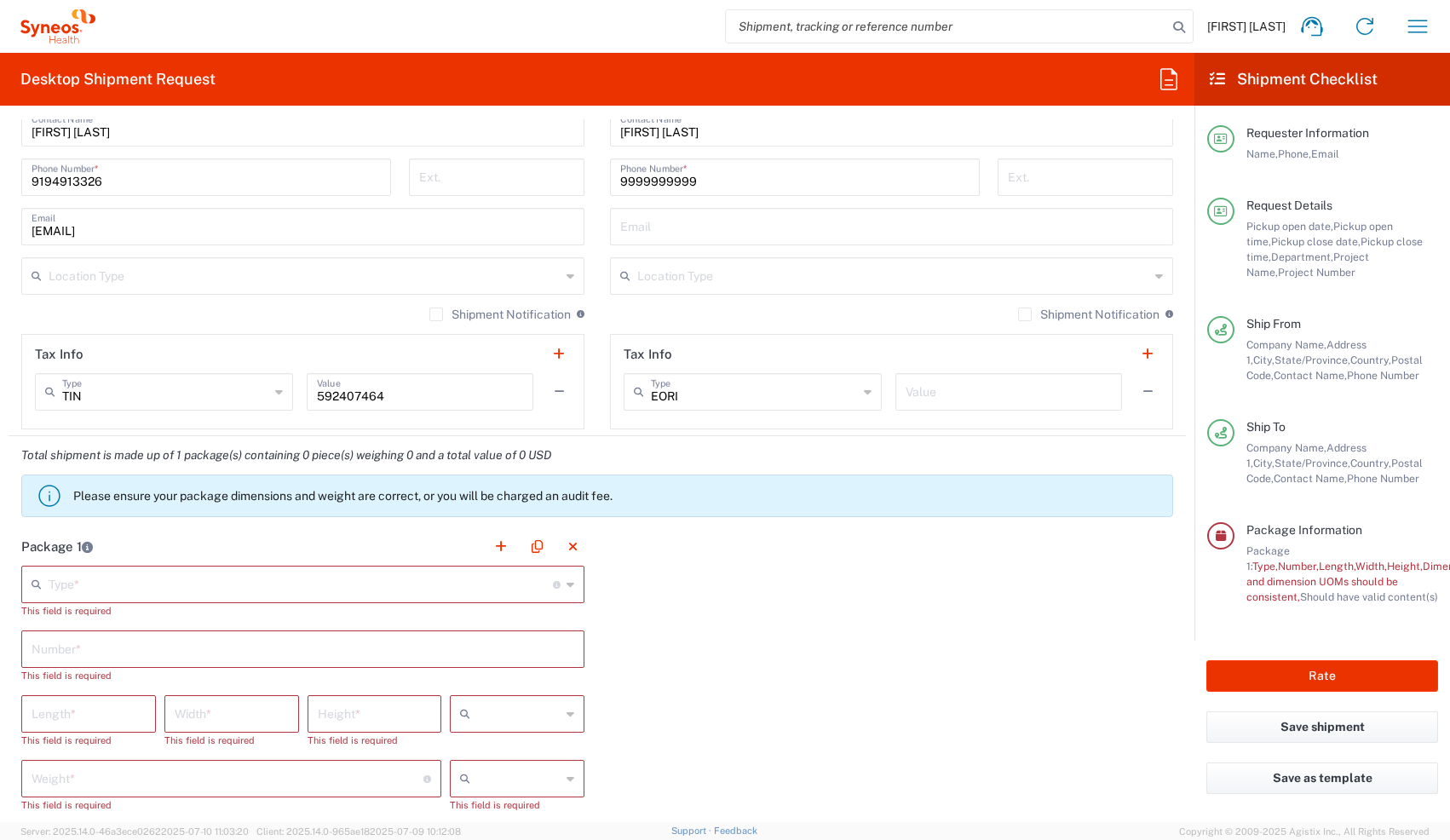 scroll, scrollTop: 1133, scrollLeft: 0, axis: vertical 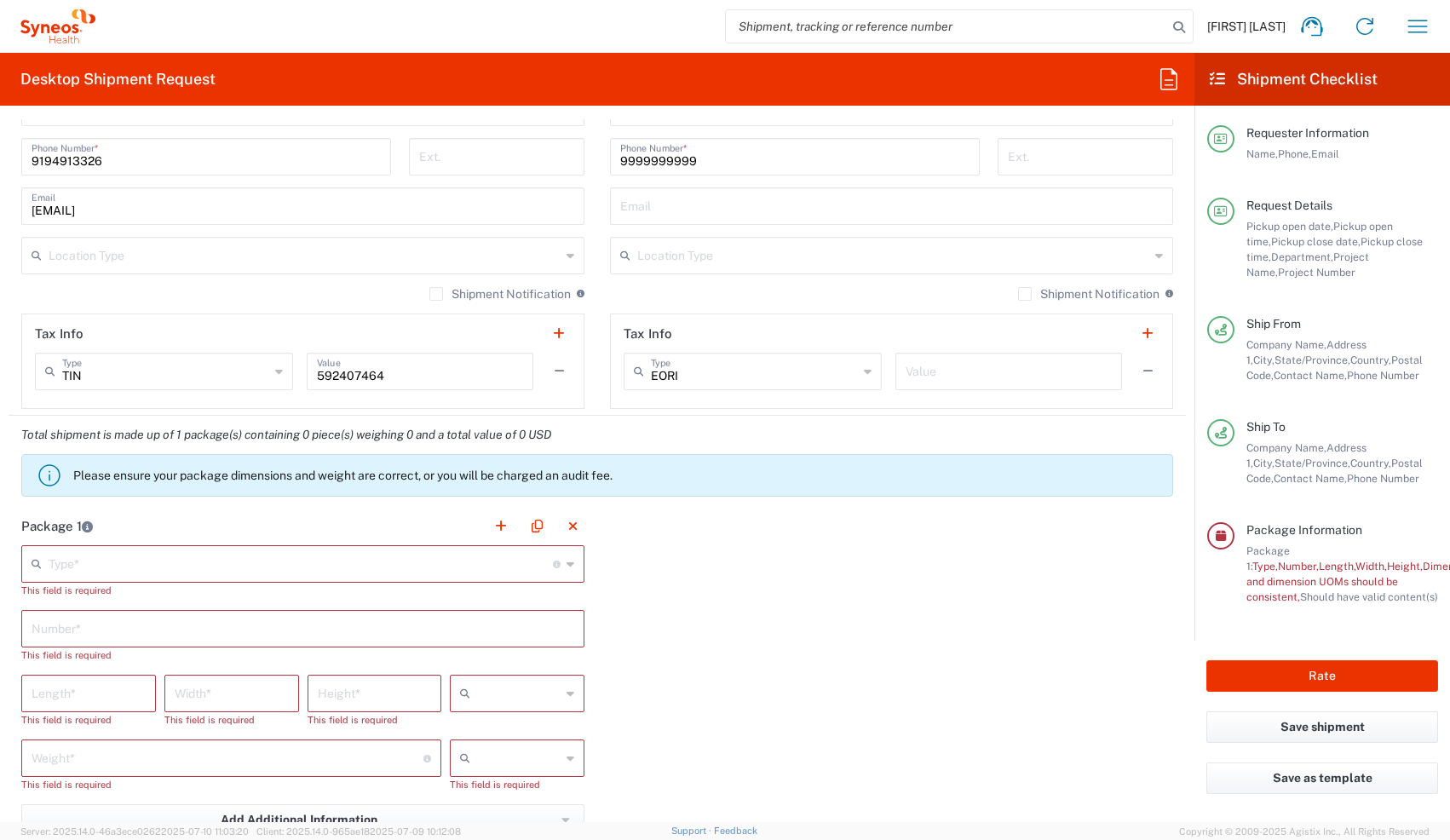 click at bounding box center (301, 562) 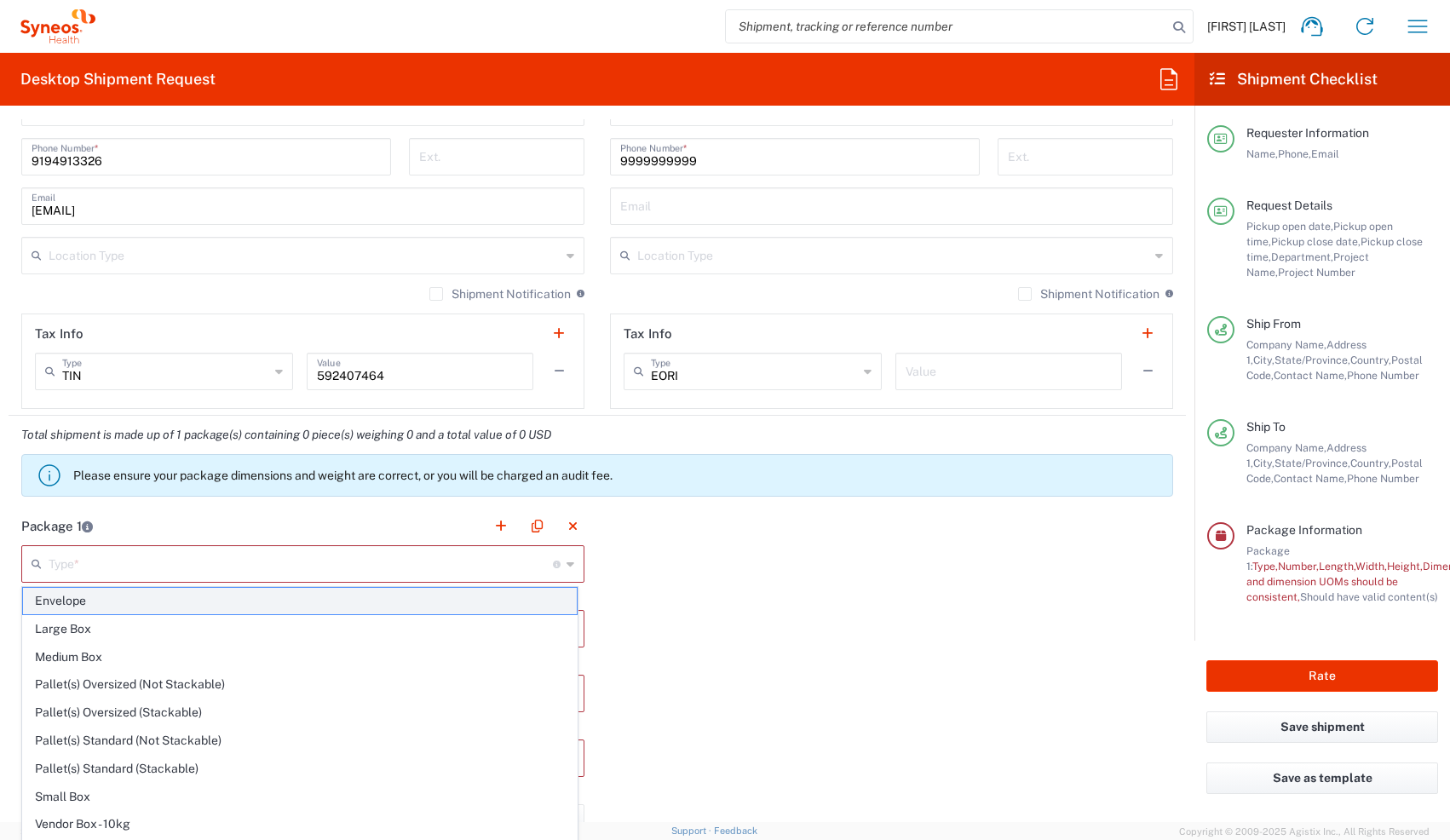 click on "Envelope" 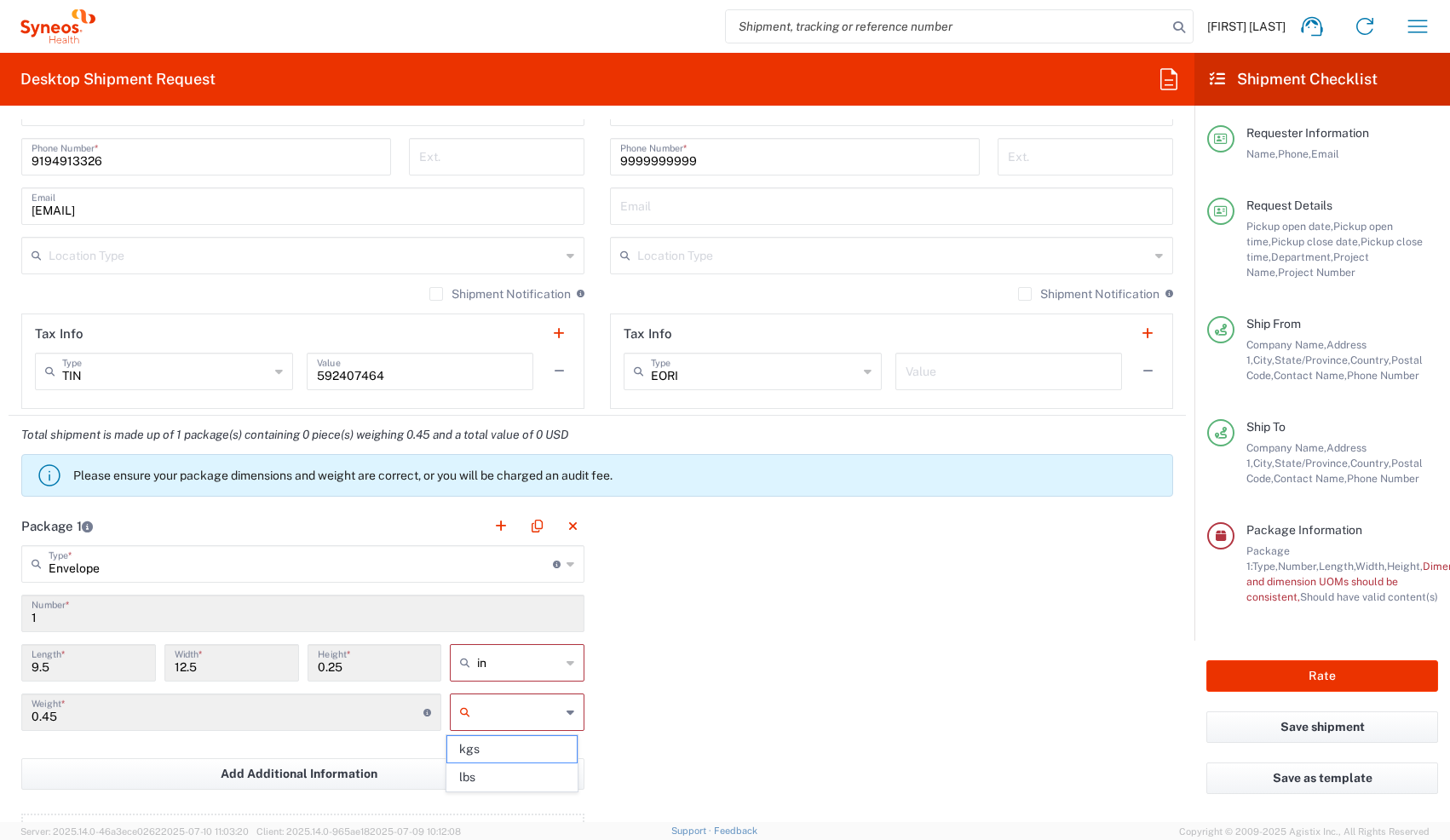 click at bounding box center (519, 712) 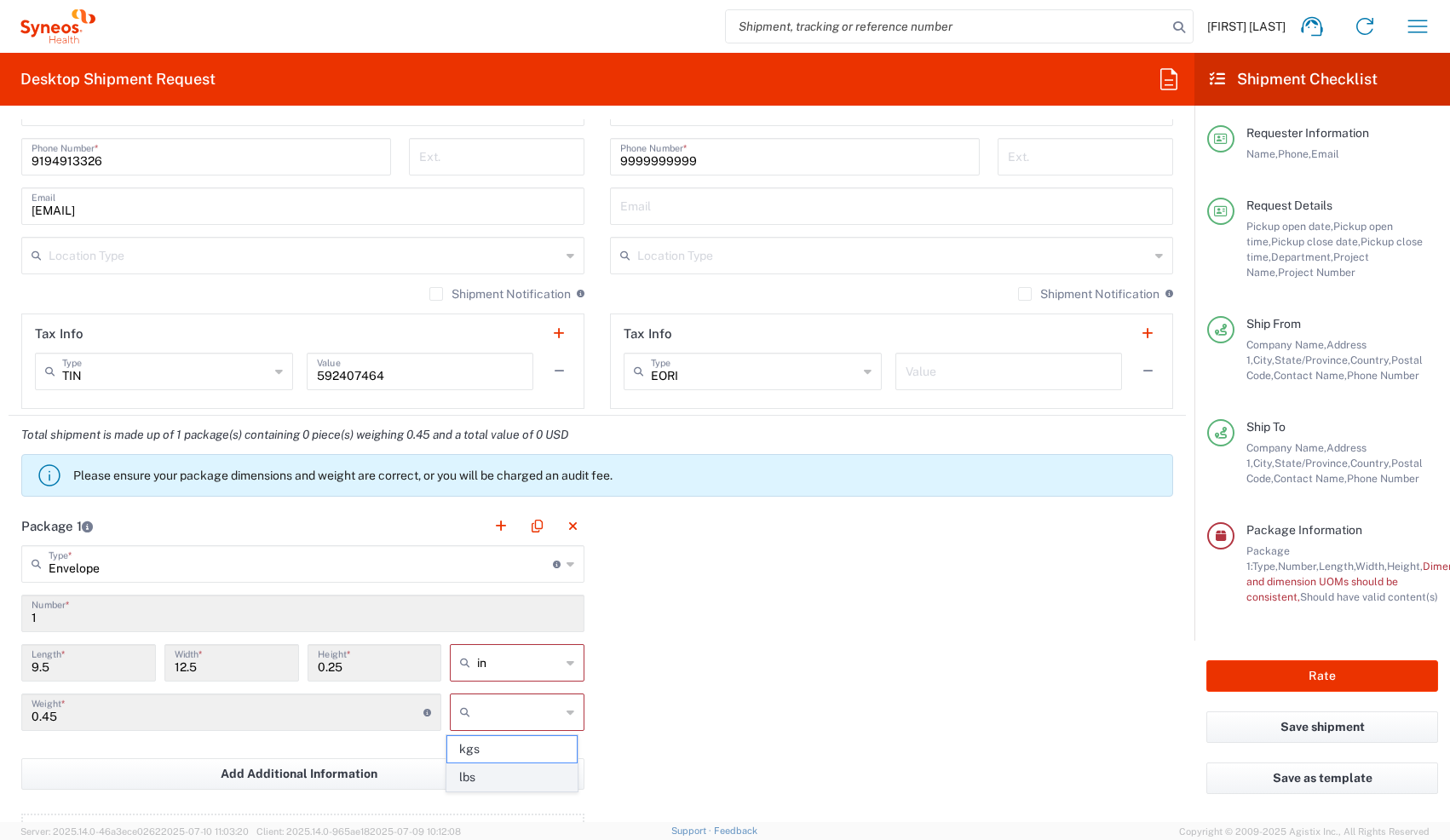 click on "lbs" 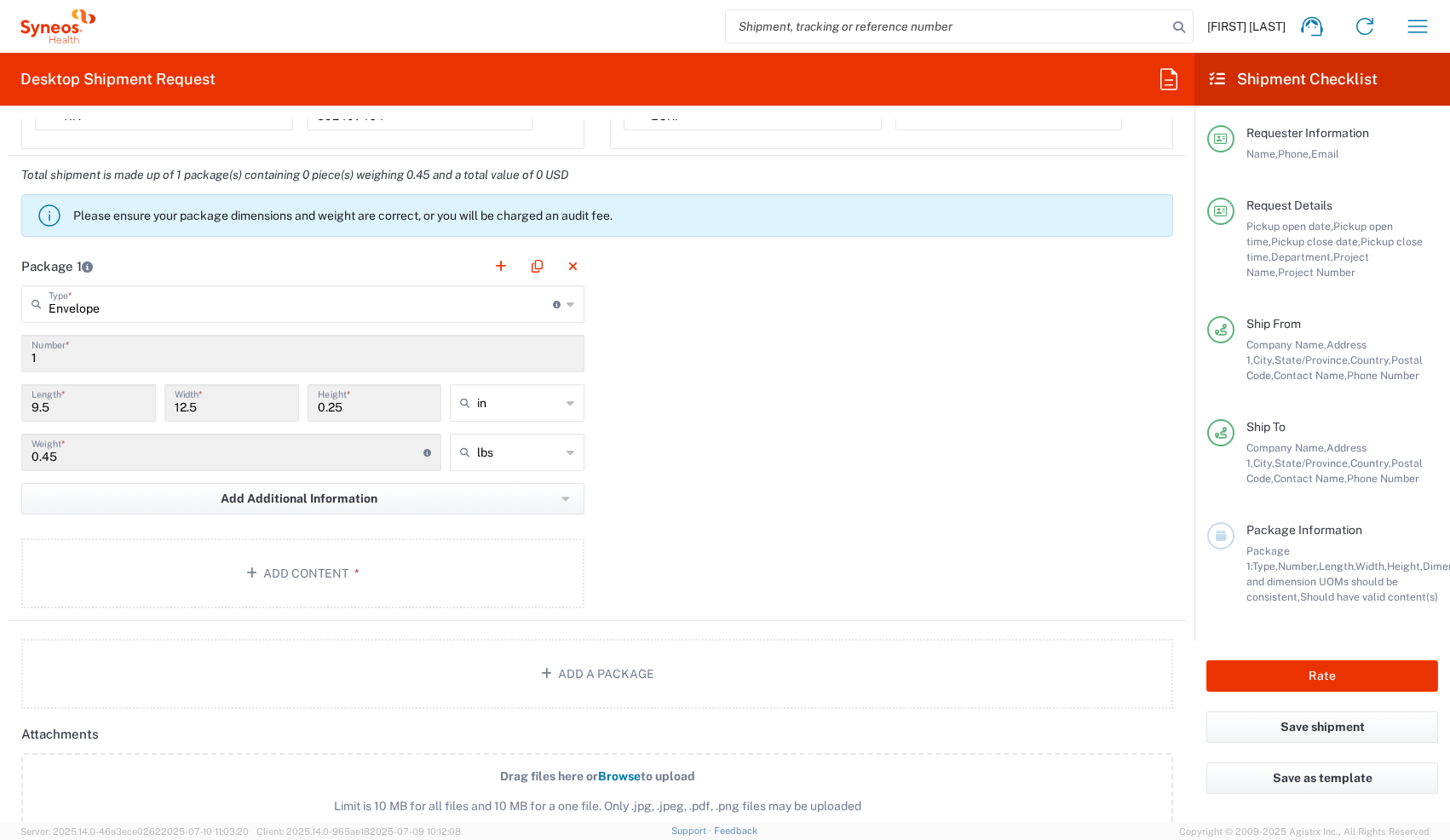scroll, scrollTop: 1412, scrollLeft: 0, axis: vertical 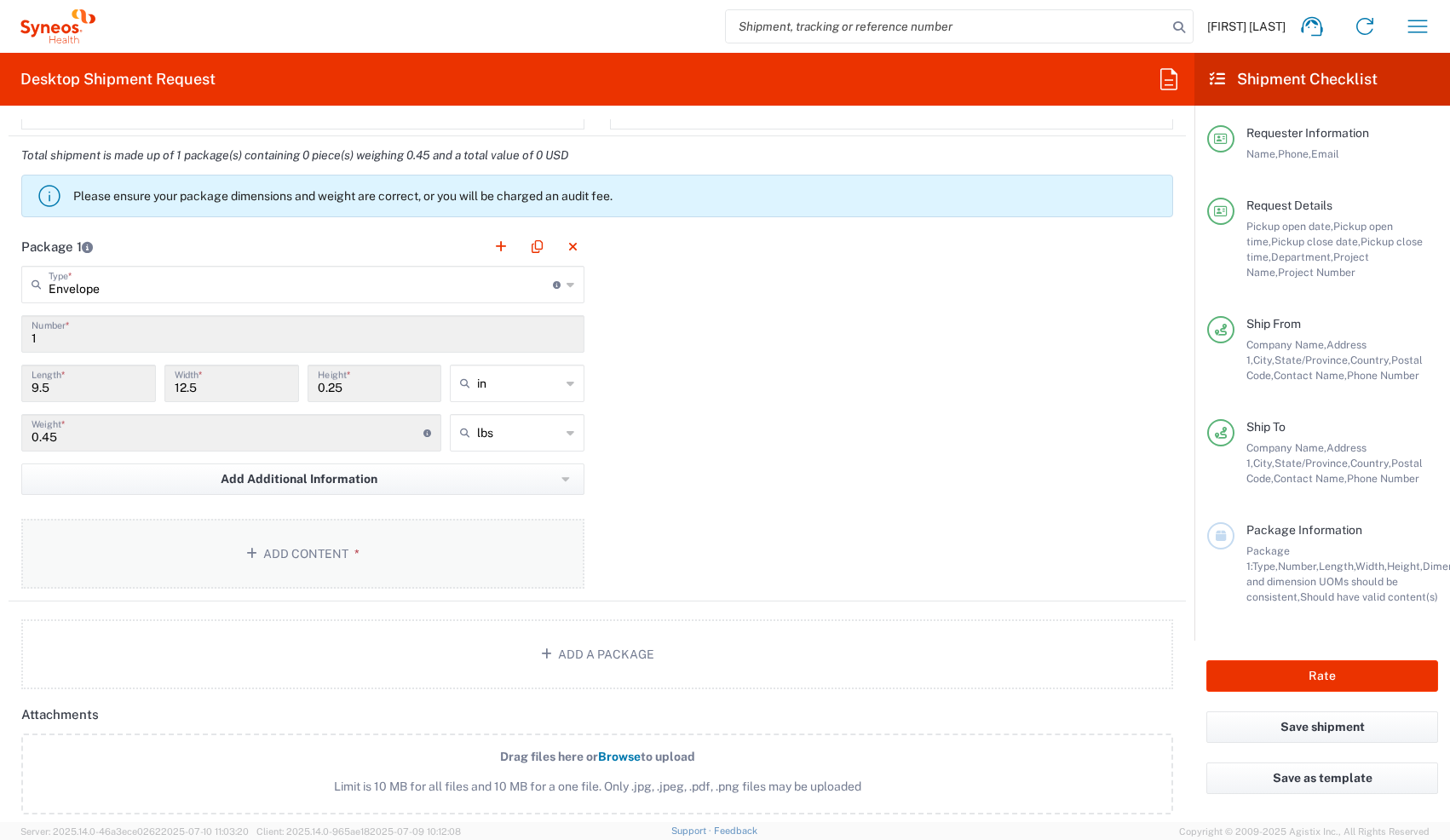 click on "Add Content *" 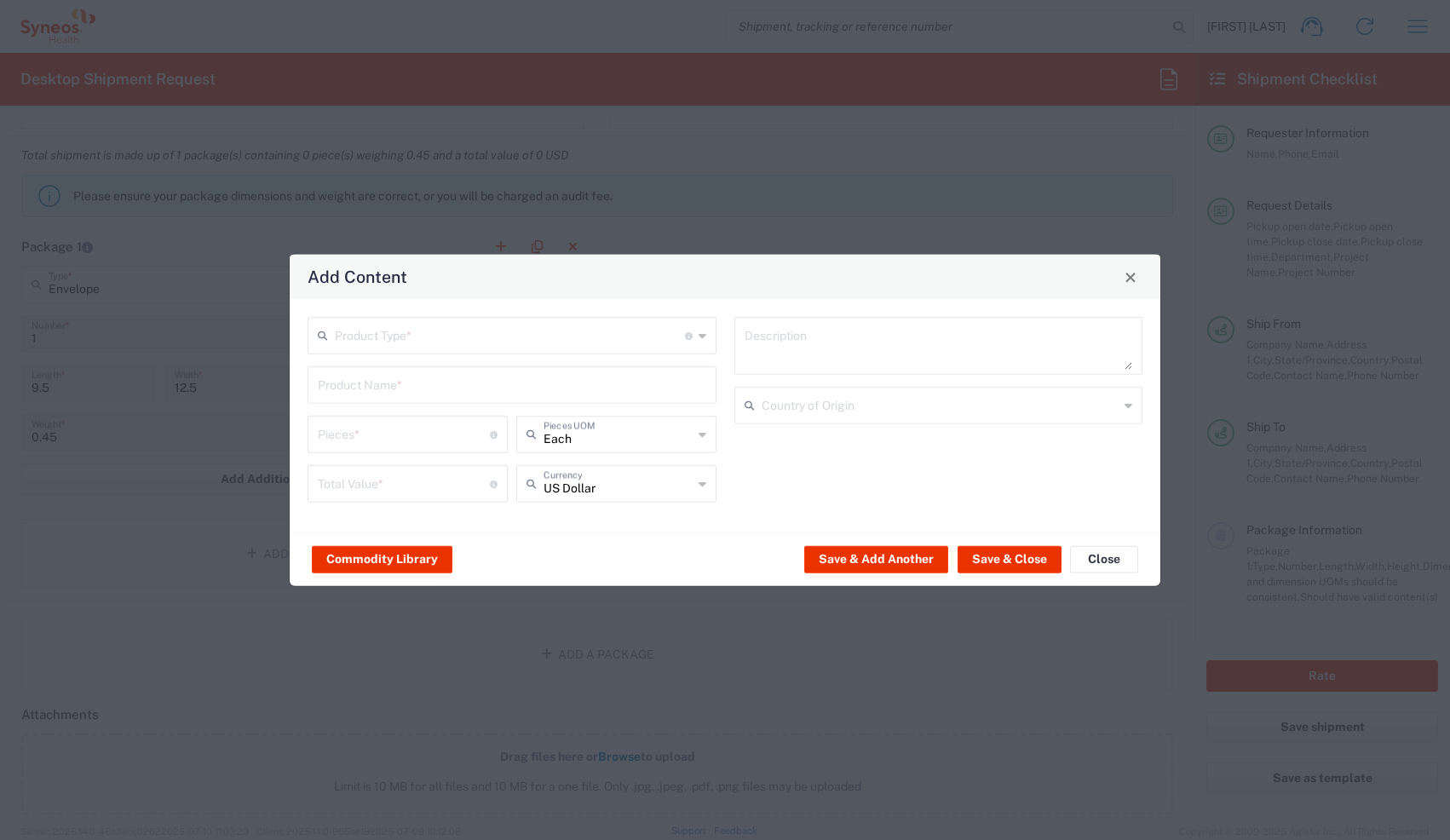 click at bounding box center (509, 334) 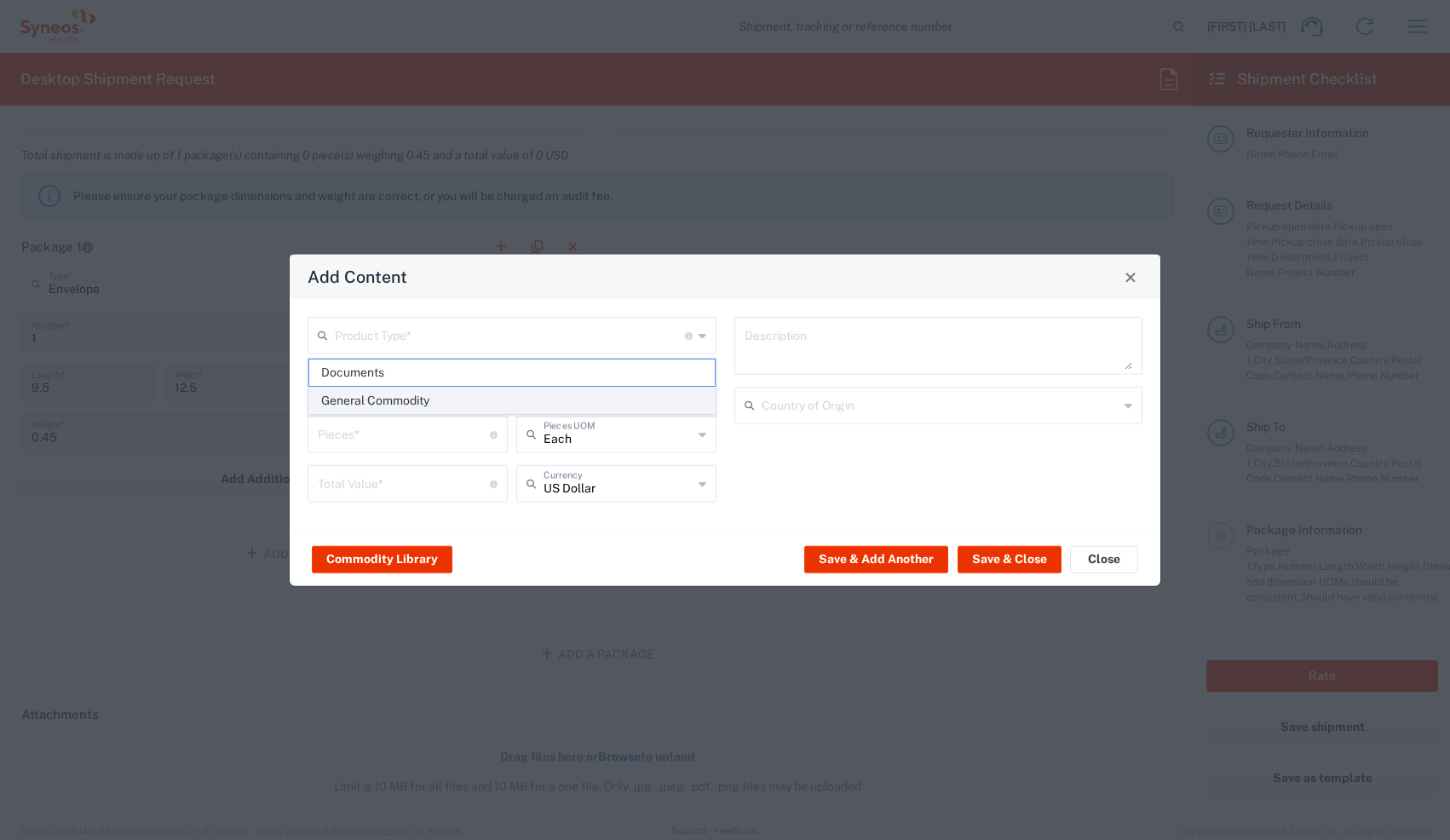 click on "General Commodity" 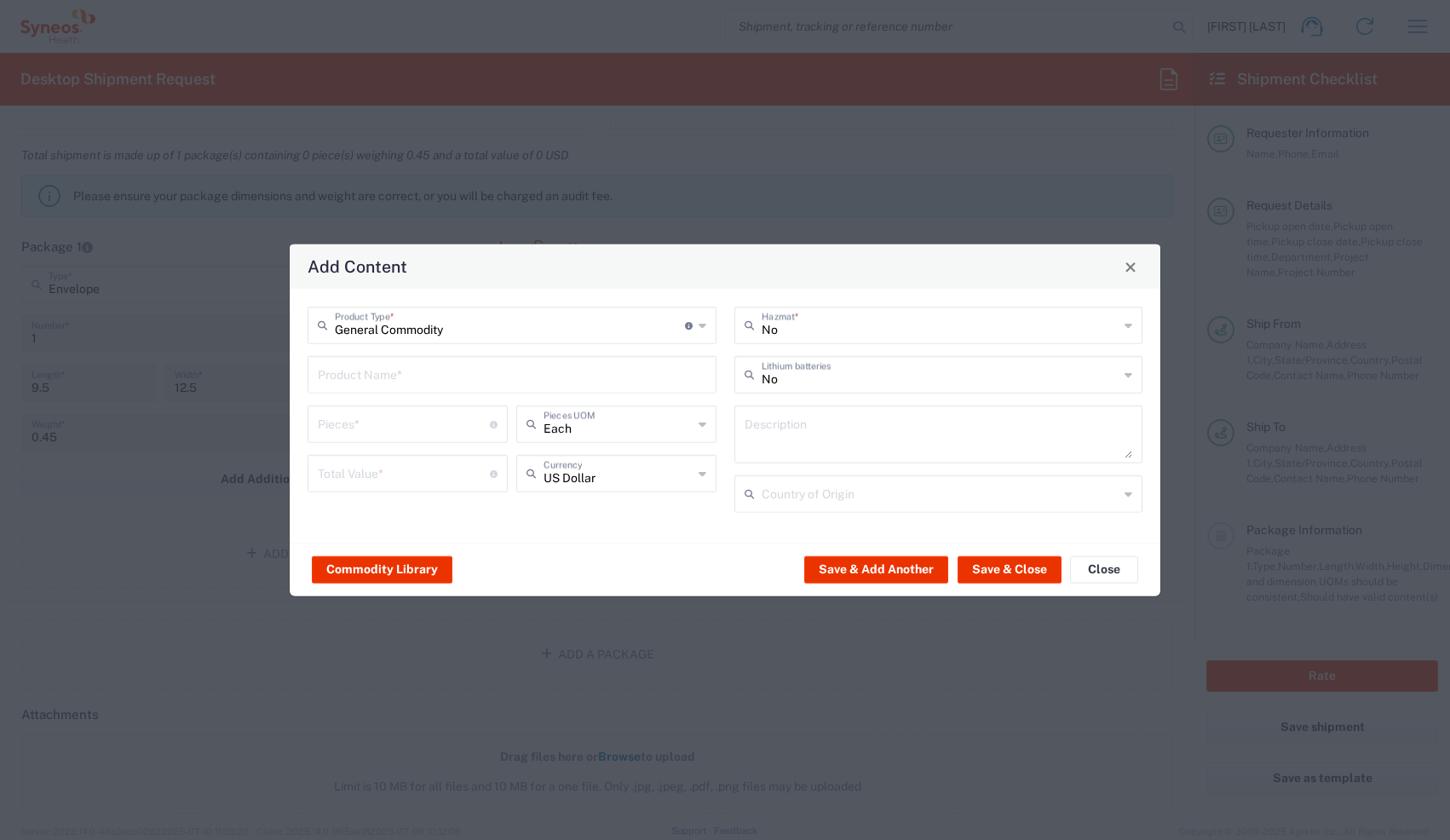 click at bounding box center (512, 373) 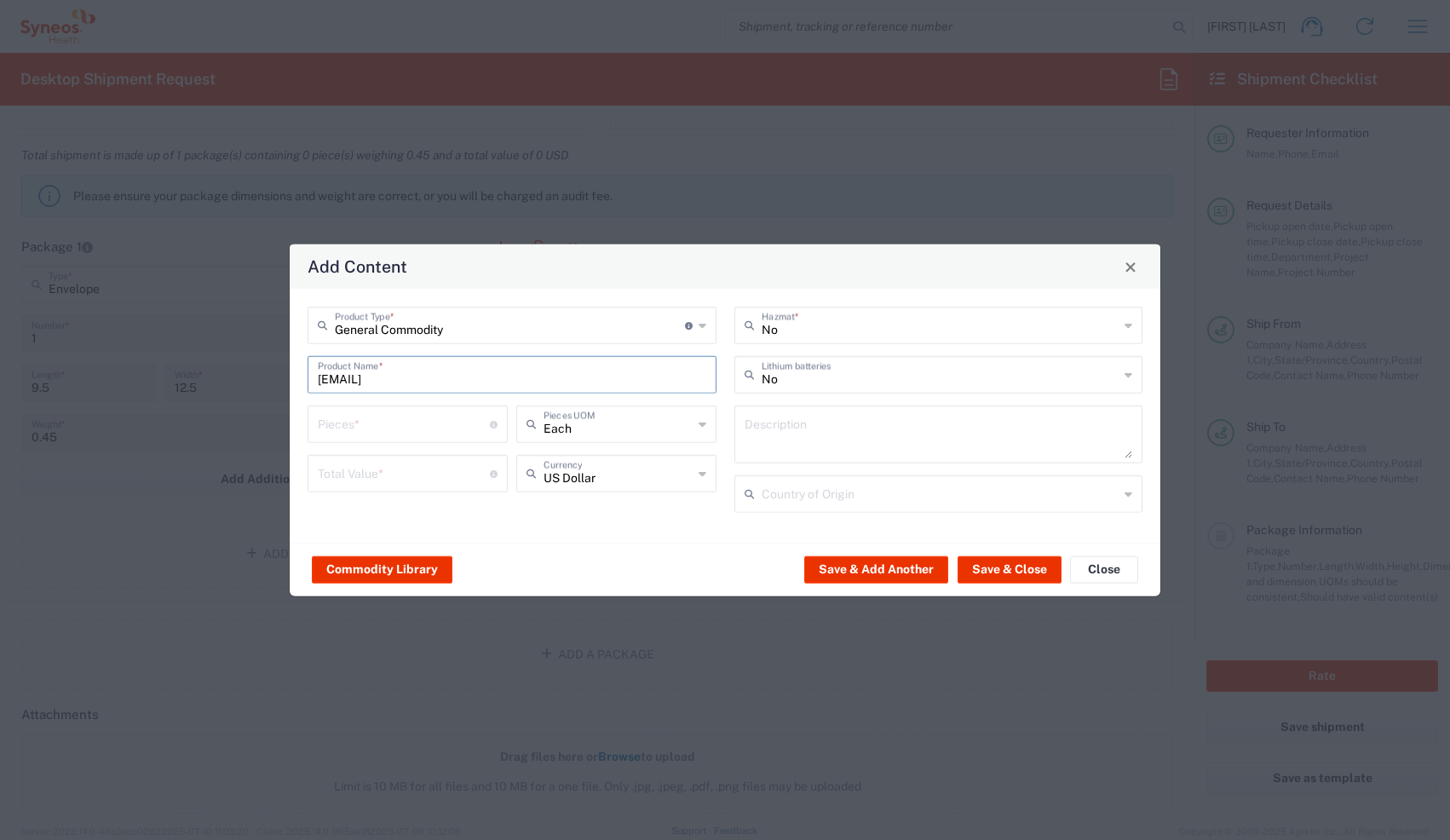 type on "[EMAIL]" 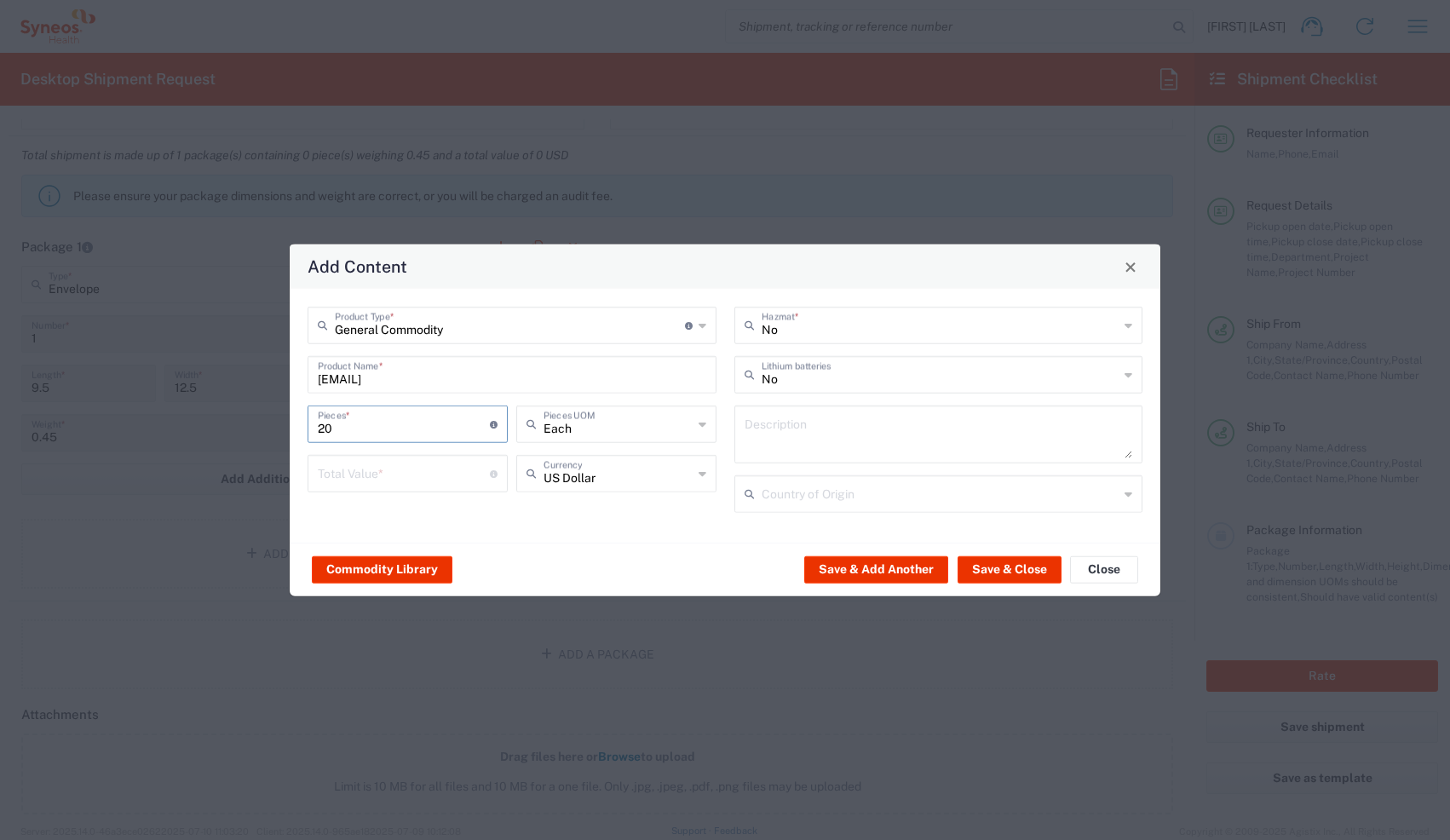 type on "20" 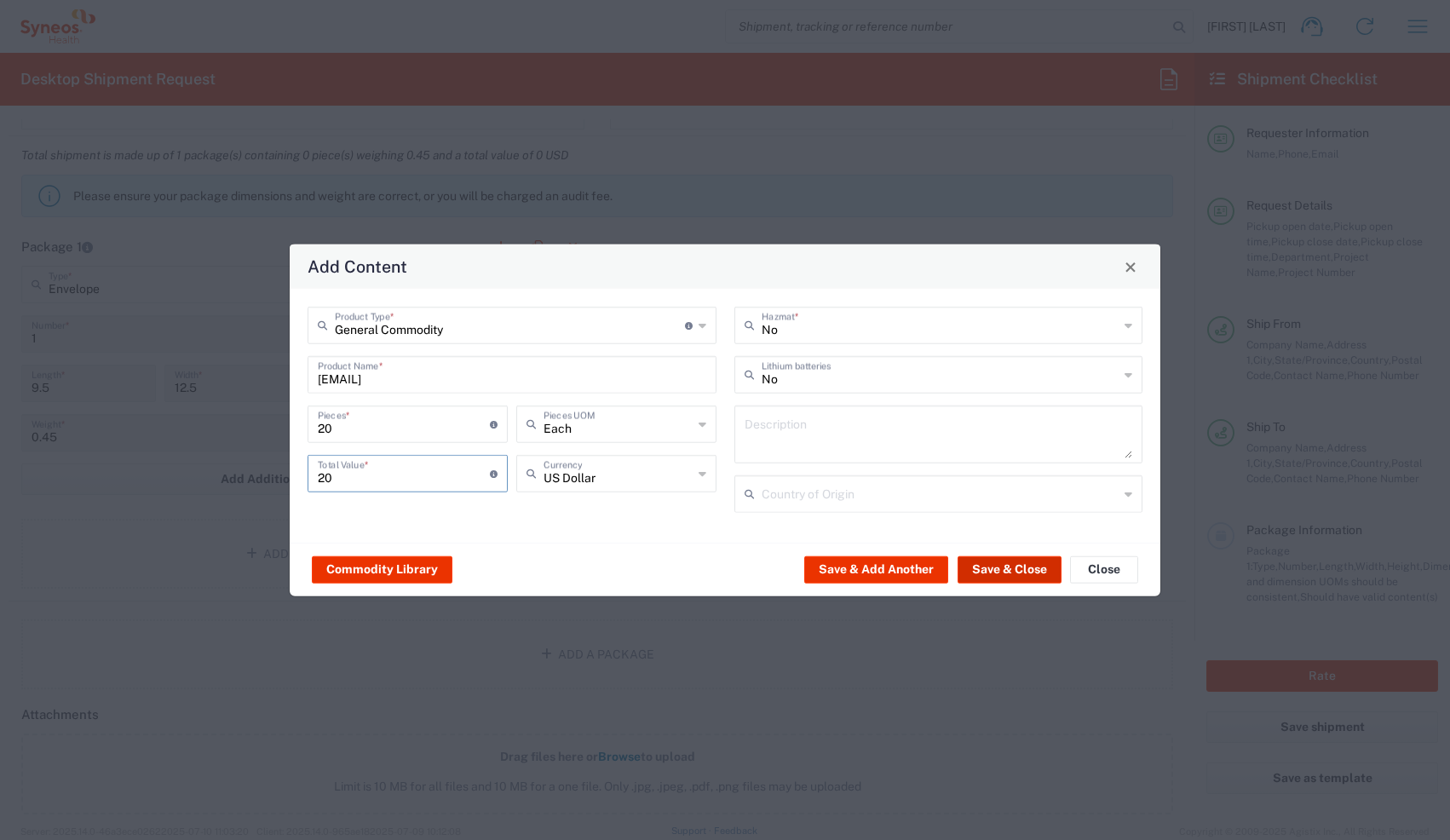 type on "20" 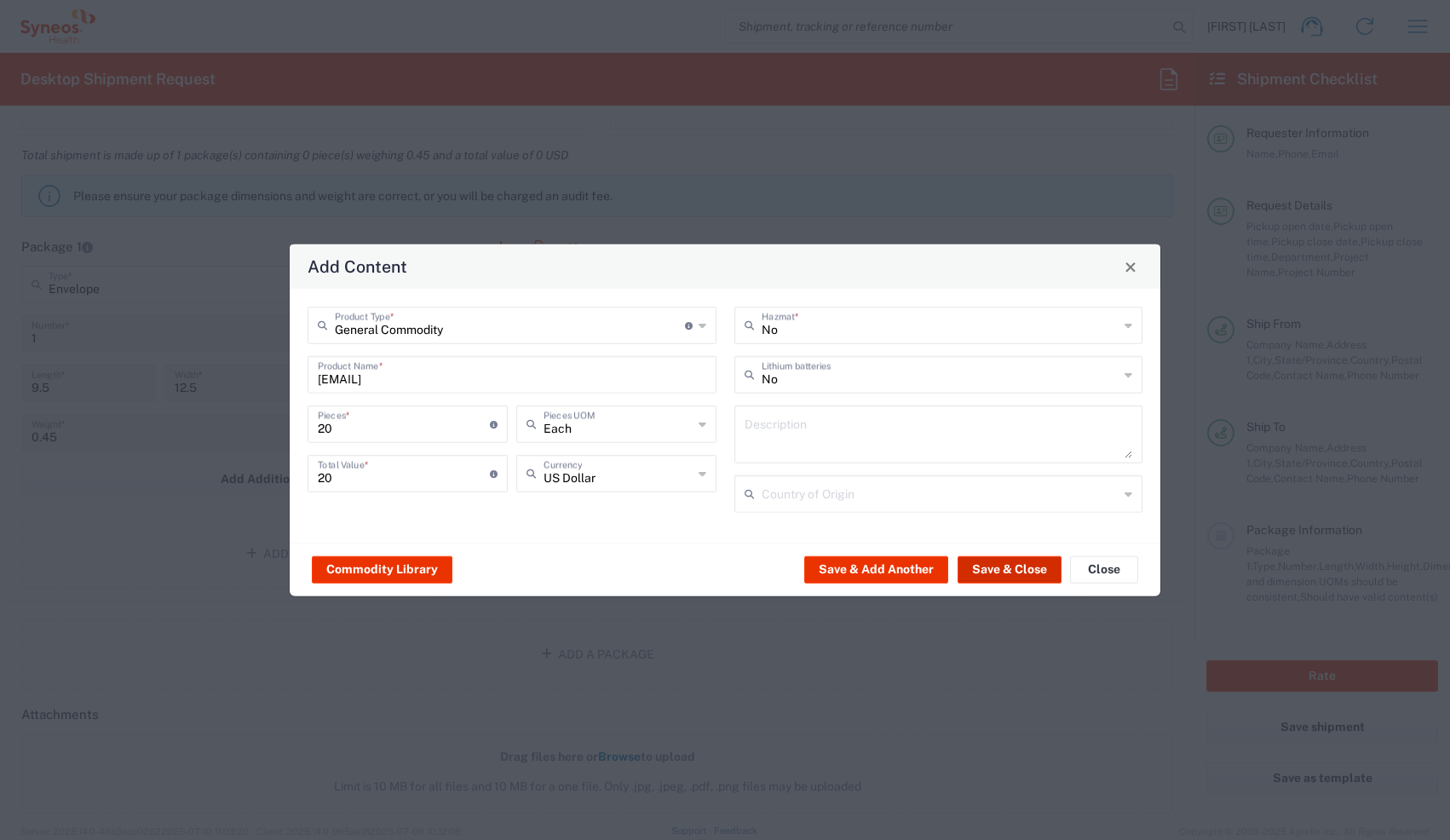 click on "Save & Close" 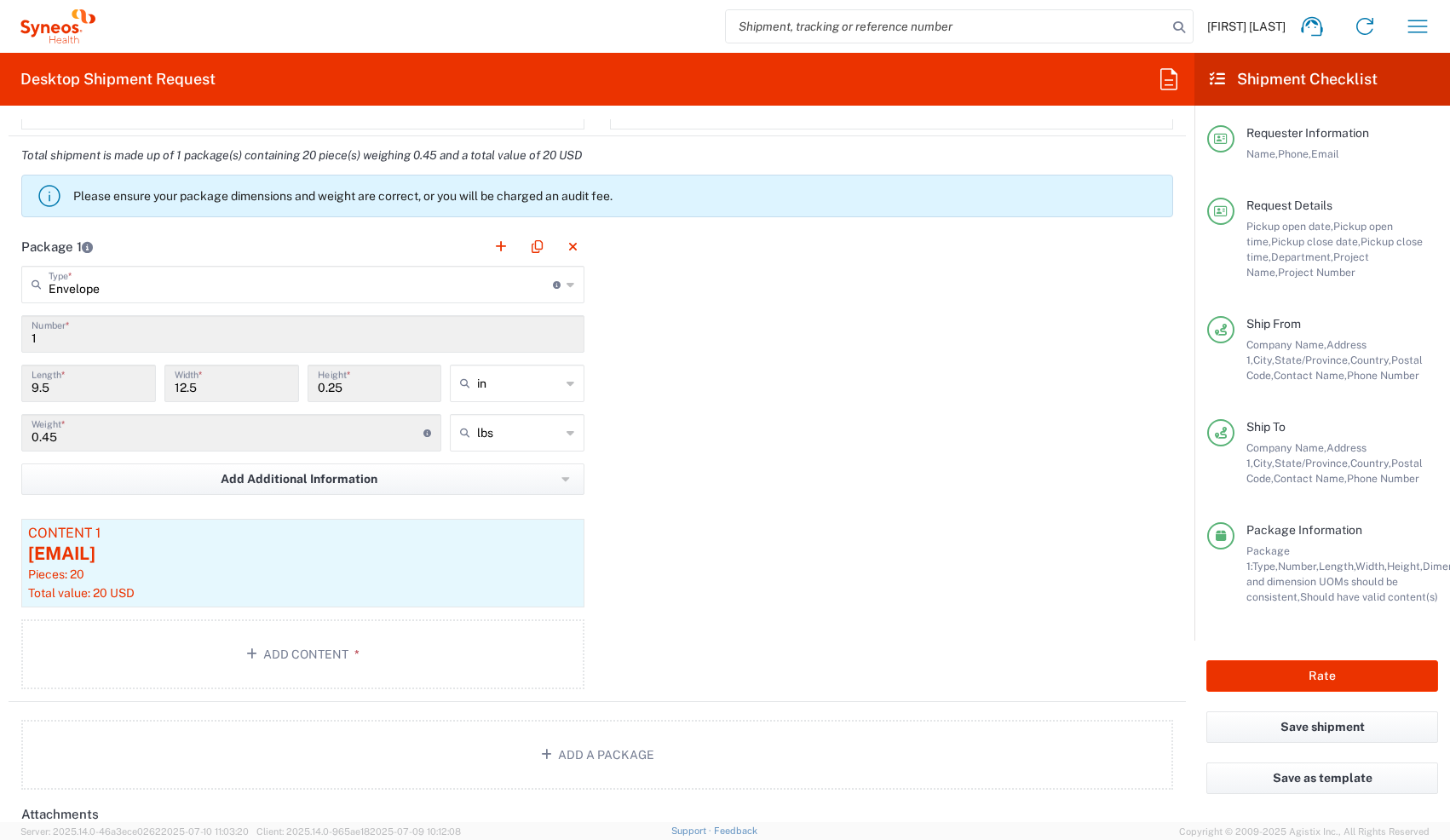 click on "Rate" 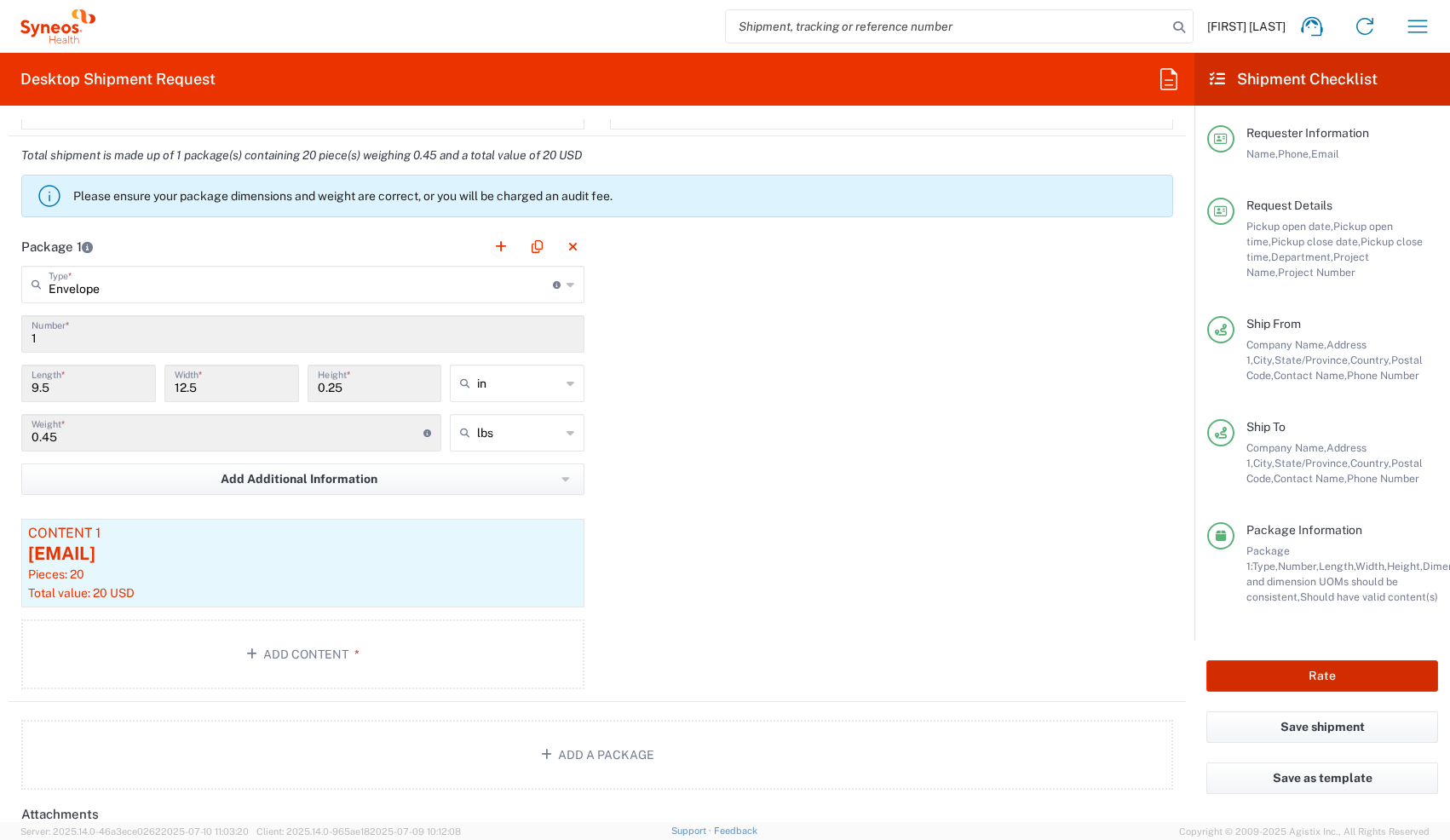 click on "Rate" 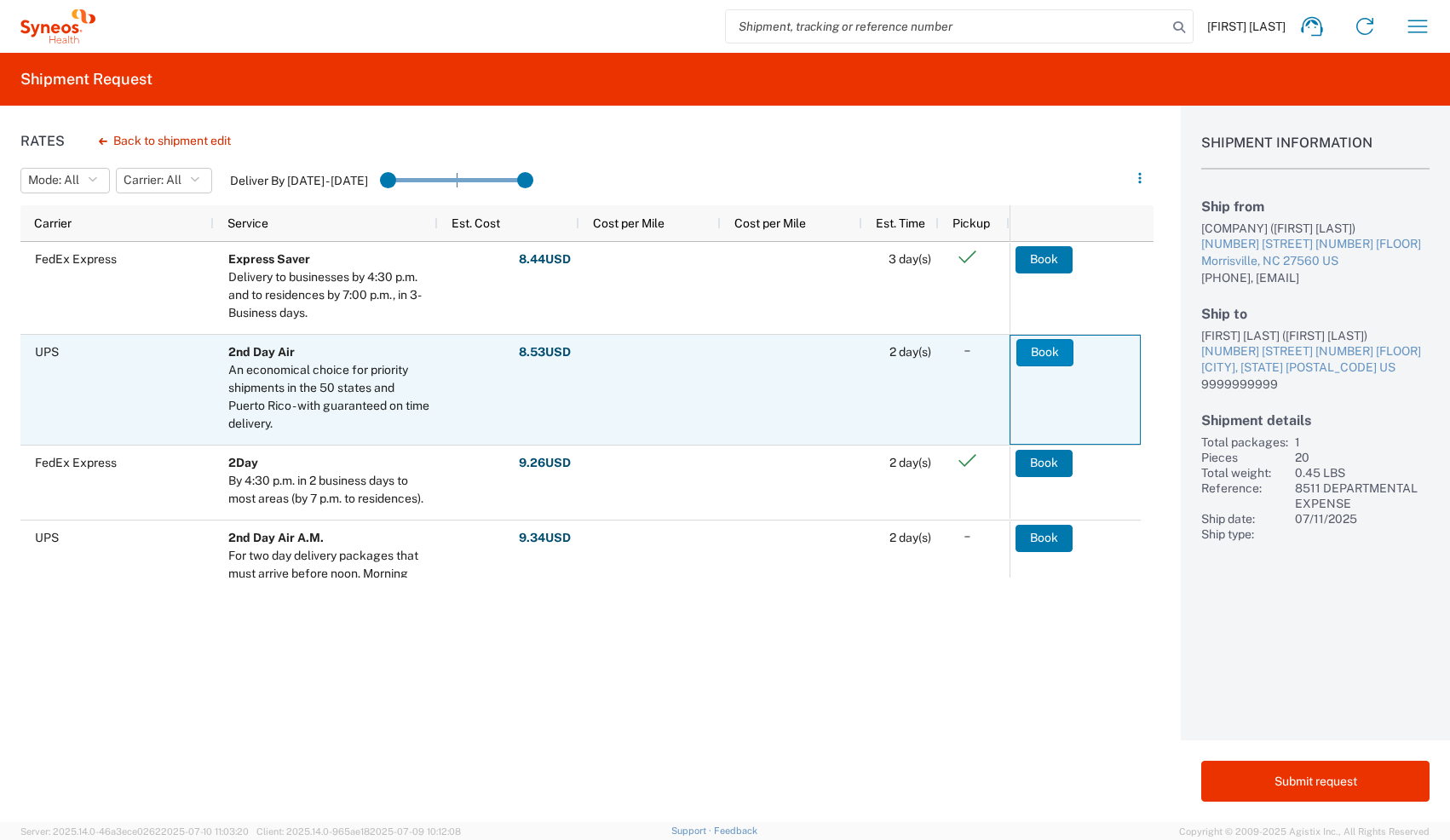 click on "Book" 